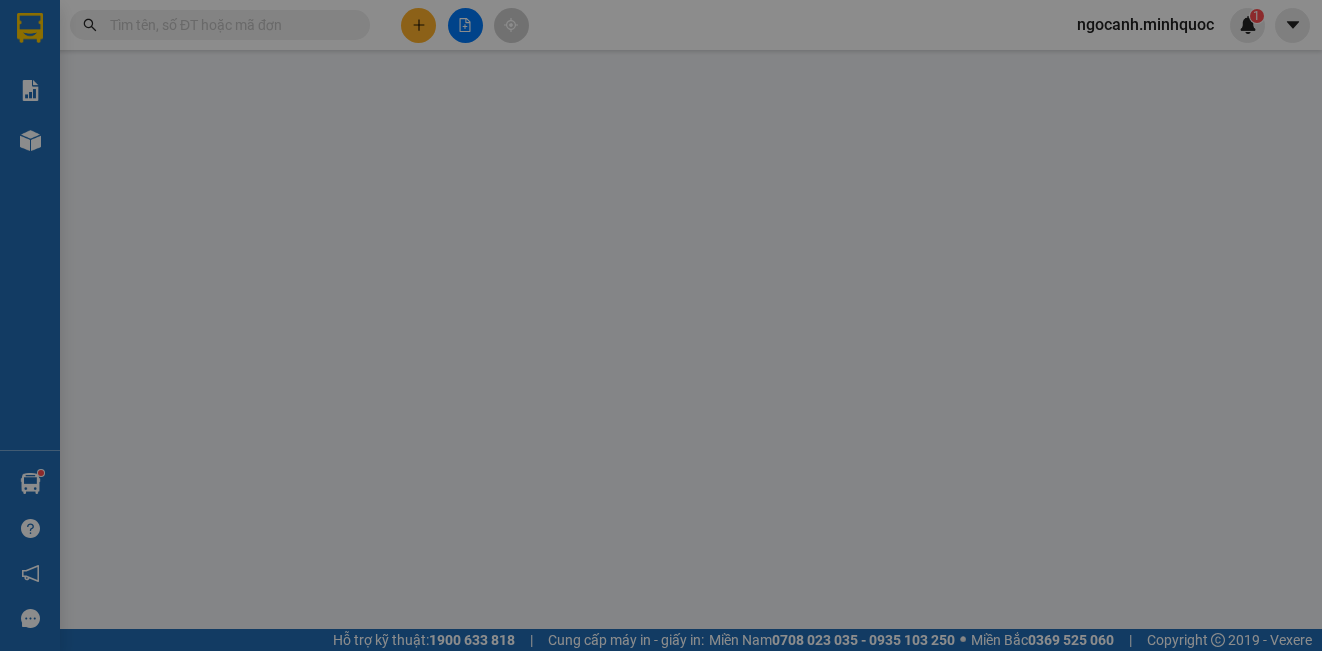 scroll, scrollTop: 0, scrollLeft: 0, axis: both 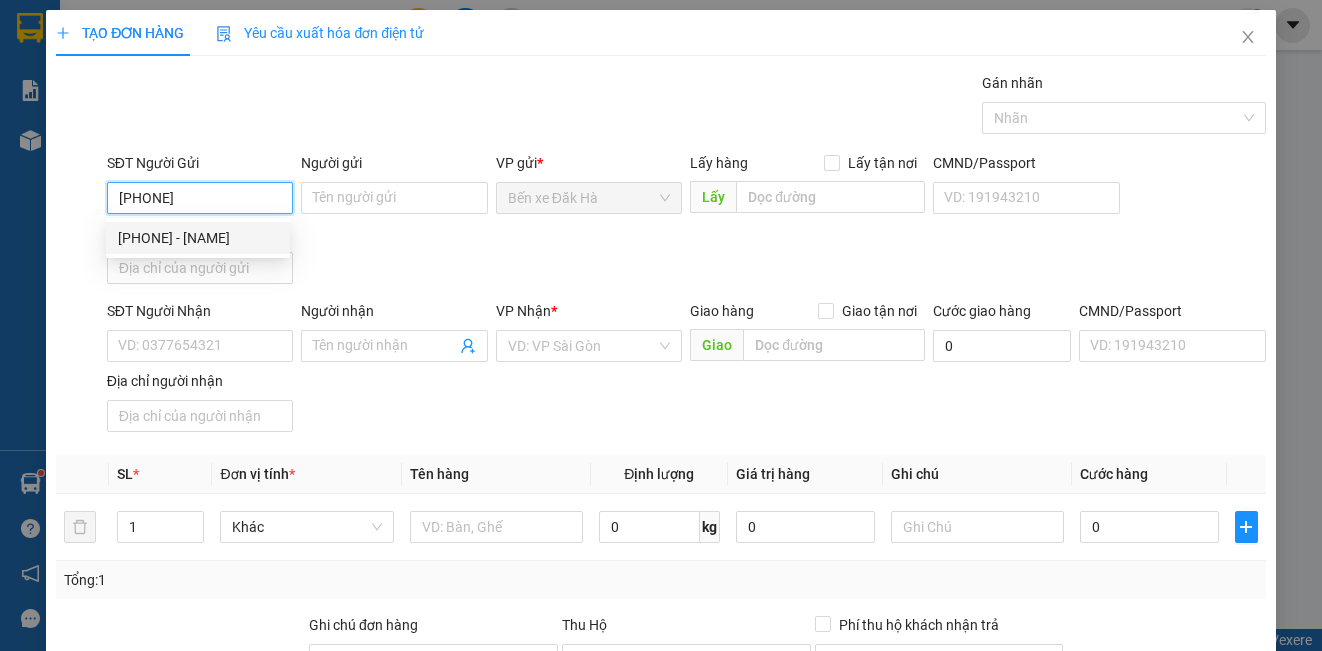 click on "[PHONE] - [NAME]" at bounding box center [198, 238] 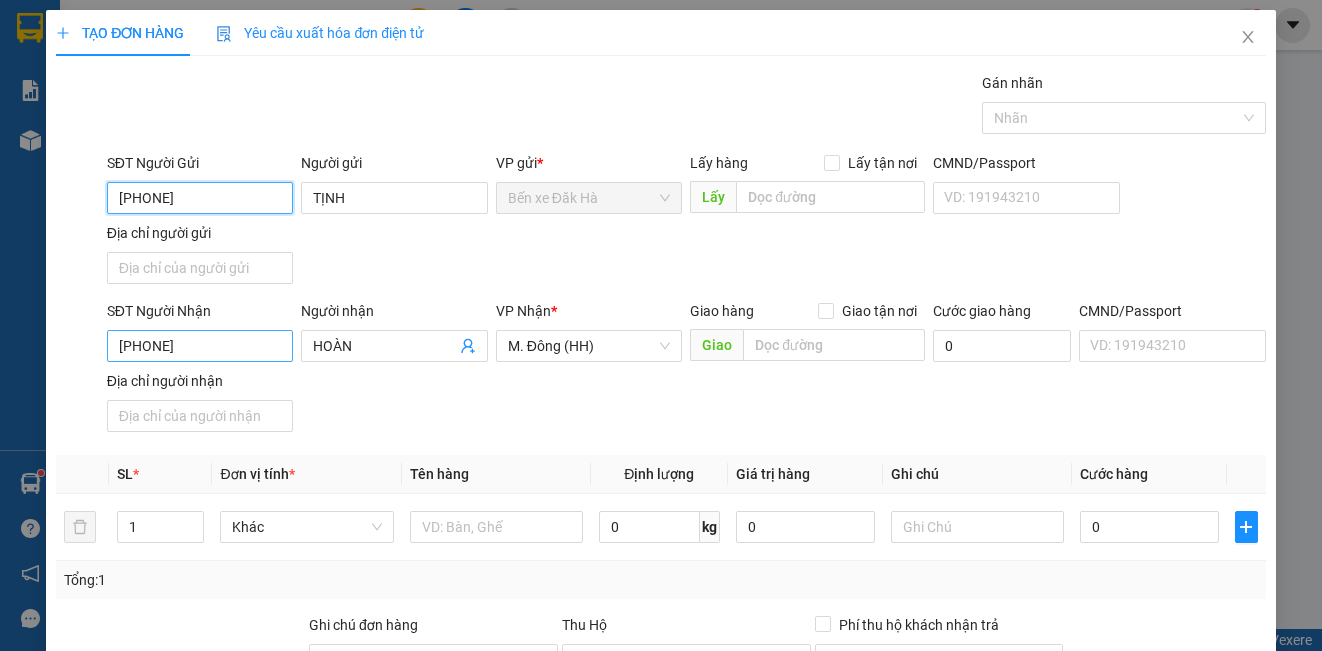 type on "[PHONE]" 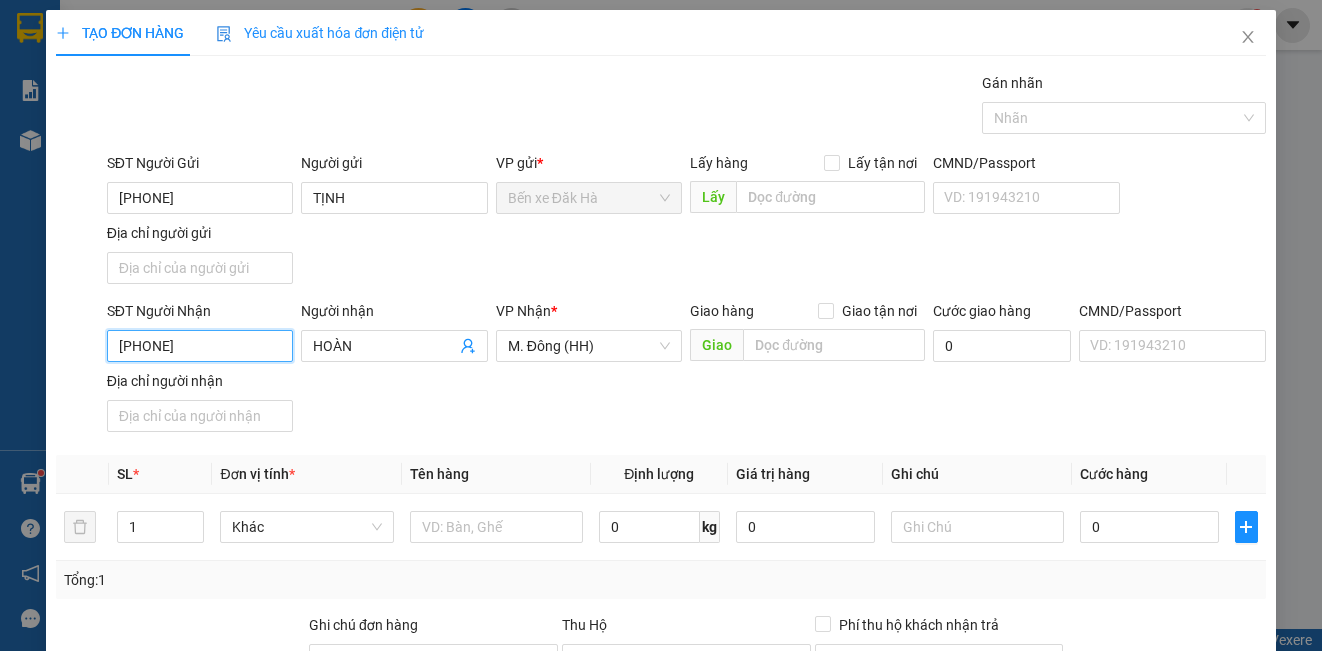 click on "[PHONE]" at bounding box center [200, 346] 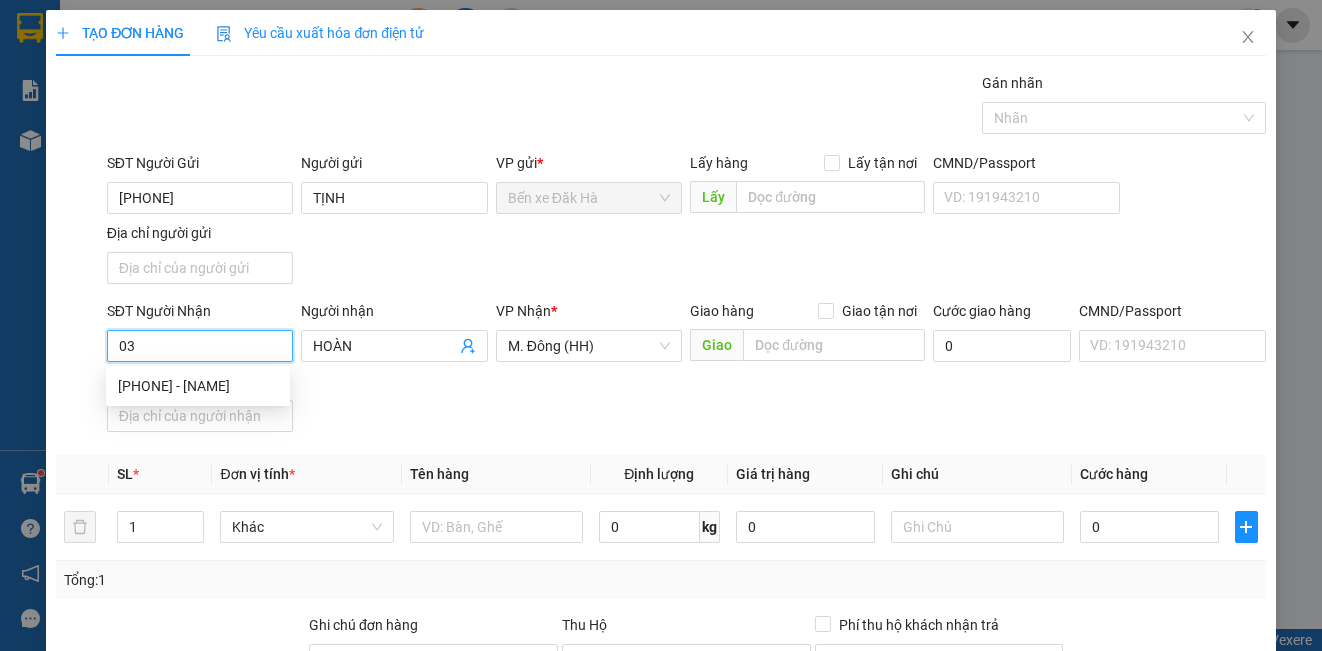 type on "0" 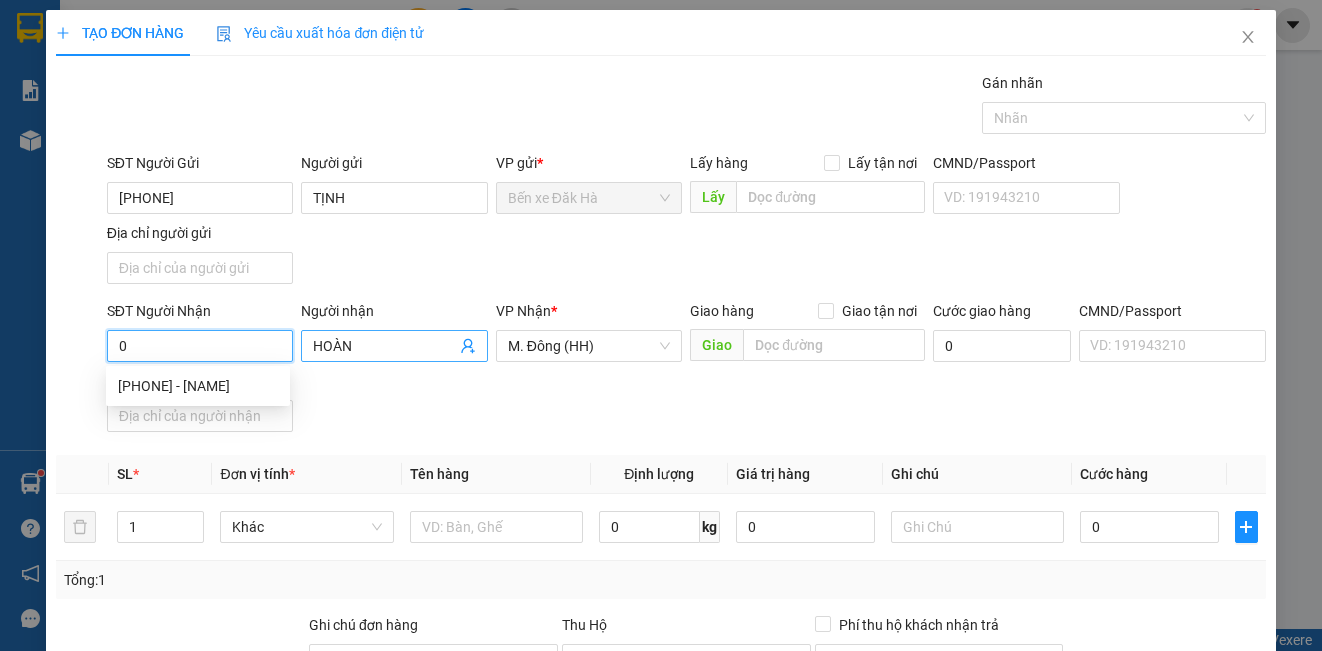 type on "0" 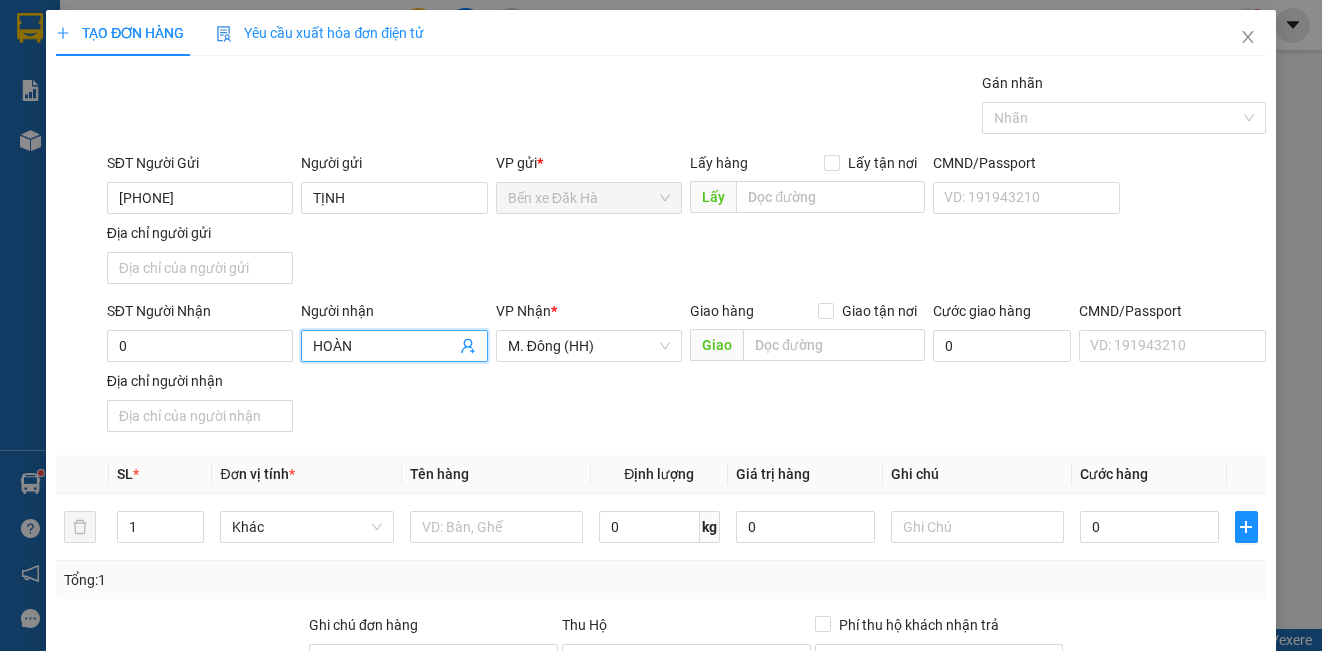 drag, startPoint x: 367, startPoint y: 342, endPoint x: 240, endPoint y: 380, distance: 132.56319 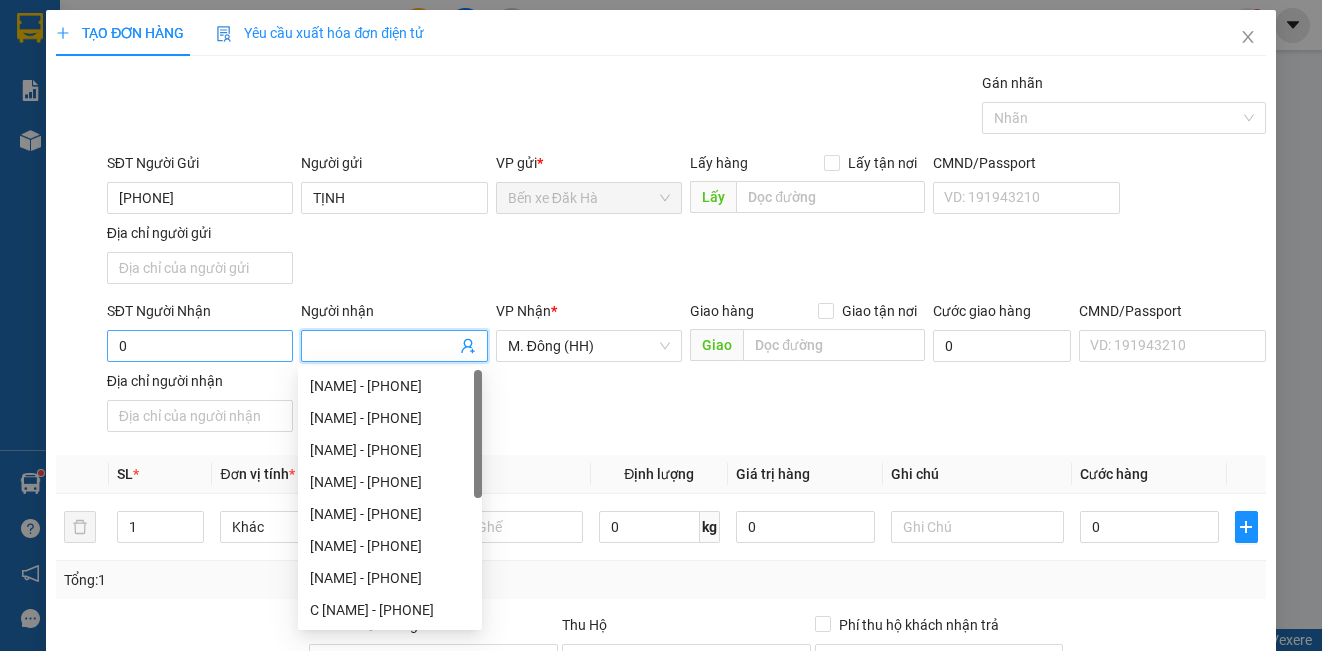 type 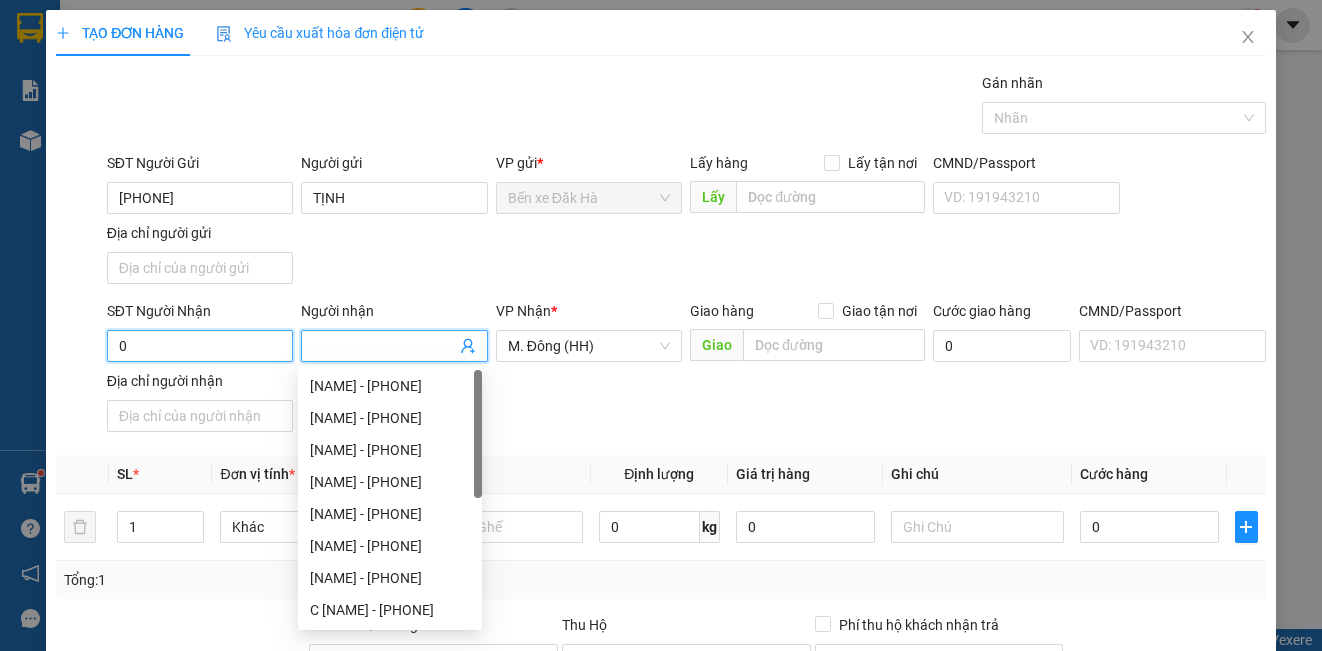 click on "0" at bounding box center (200, 346) 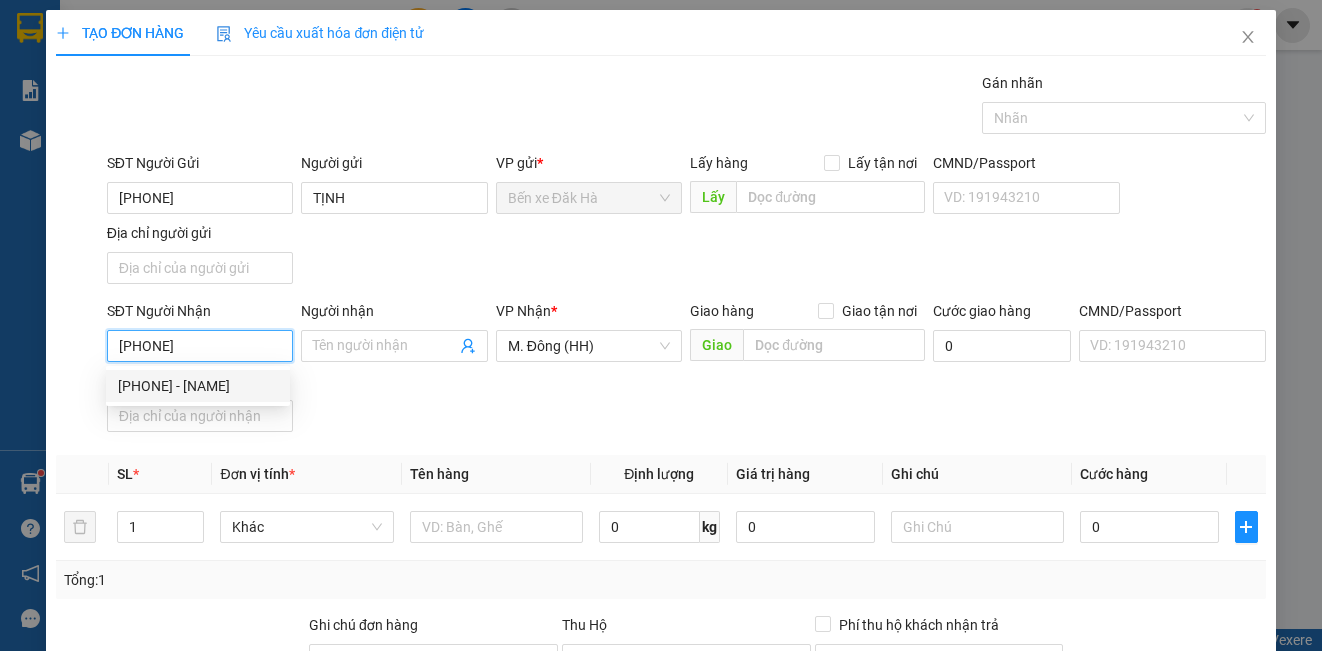 click on "[PHONE] - [NAME]" at bounding box center [198, 386] 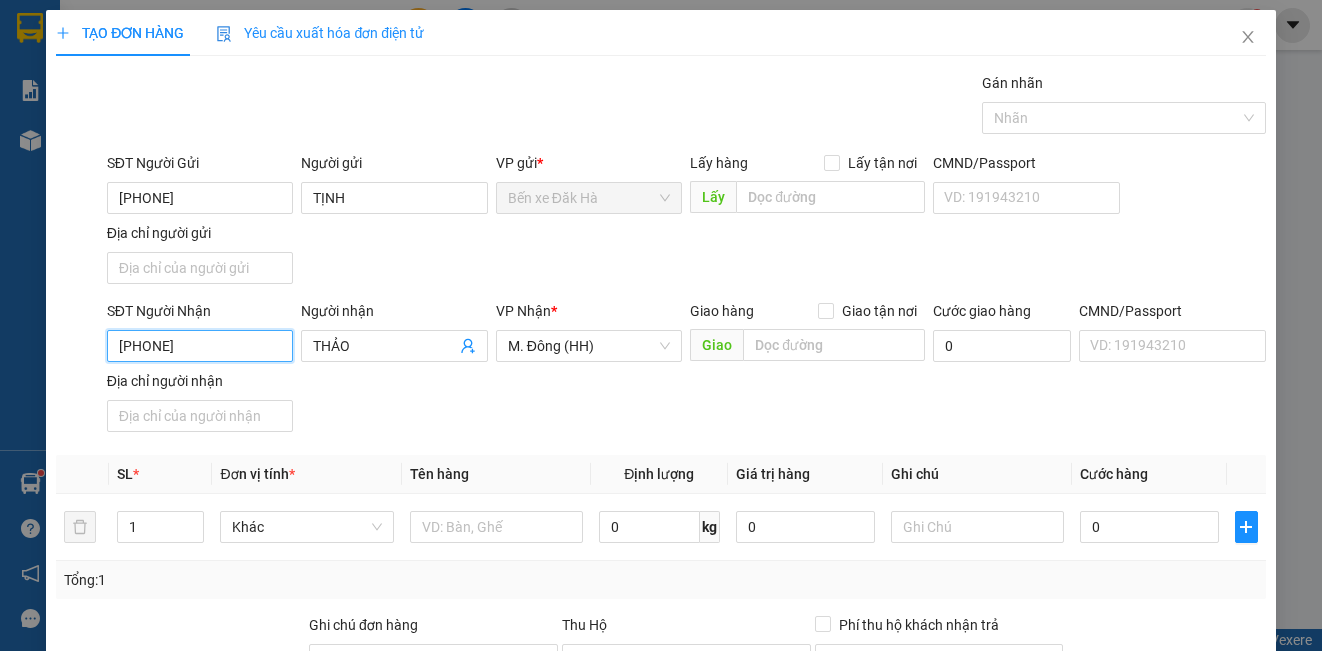 type on "[PHONE]" 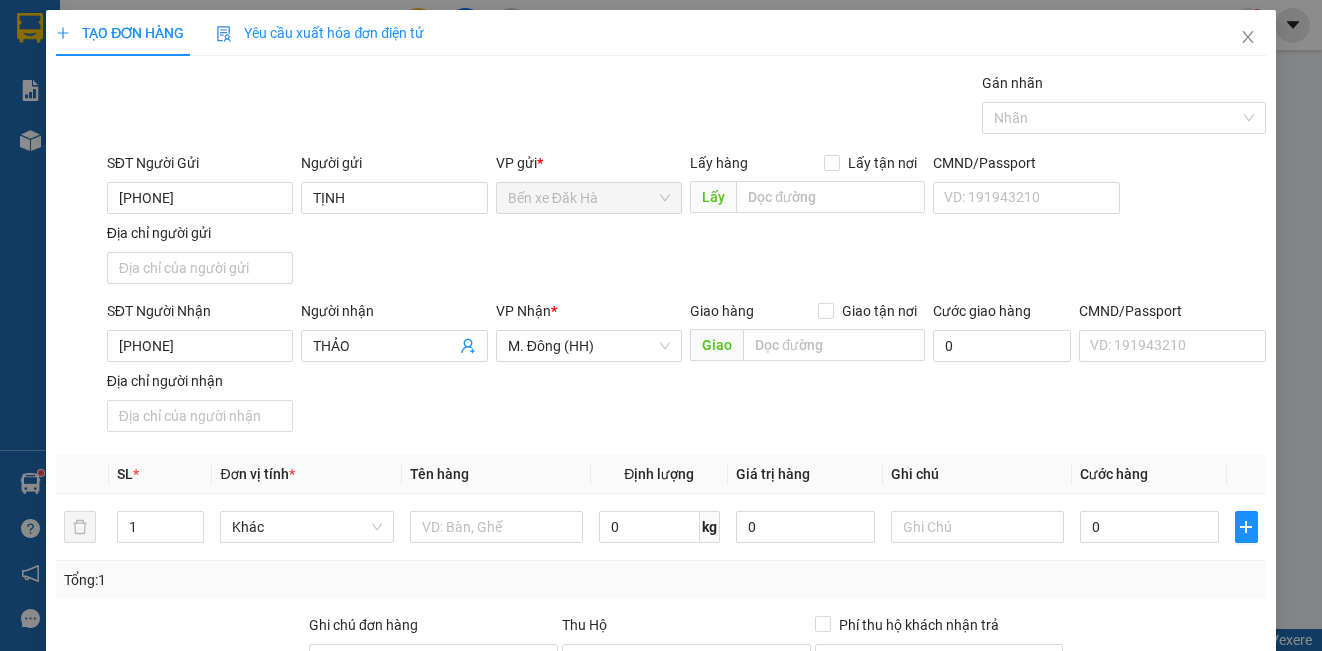 click on "Transit Pickup Surcharge Ids Transit Deliver Surcharge Ids Transit Deliver Surcharge Transit Deliver Surcharge Gán nhãn   Nhãn SĐT Người Gửi [PHONE] Người gửi [NAME] VP gửi  * Bến xe Đăk Hà Lấy hàng Lấy tận nơi Lấy CMND/Passport VD: [NUMBER] Địa chỉ người gửi SĐT Người Nhận [PHONE] Người nhận [NAME] VP Nhận  * M. Đông (HH) Giao hàng Giao tận nơi Giao Cước giao hàng 0 CMND/Passport VD: [NUMBER] Địa chỉ người nhận SL  * Đơn vị tính  * Tên hàng  Định lượng Giá trị hàng Ghi chú Cước hàng                   1 Khác 0 kg 0 0 Tổng:  1 Ghi chú đơn hàng Thu Hộ 0 Phí thu hộ khách nhận trả 0 Tổng cước 0 Hình thức thanh toán Chọn HT Thanh Toán Số tiền thu trước 0 Chưa thanh toán 0 Chọn HT Thanh Toán Lưu nháp Xóa Thông tin Lưu Lưu và In" at bounding box center (660, 456) 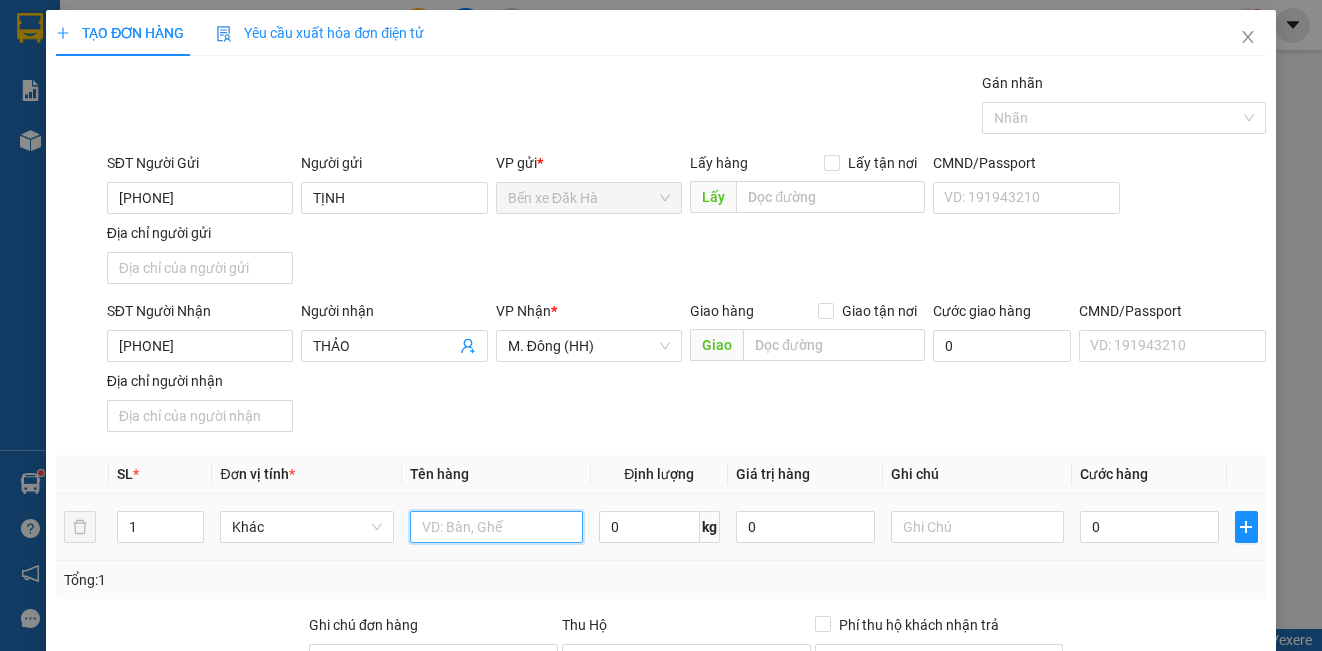 click at bounding box center (496, 527) 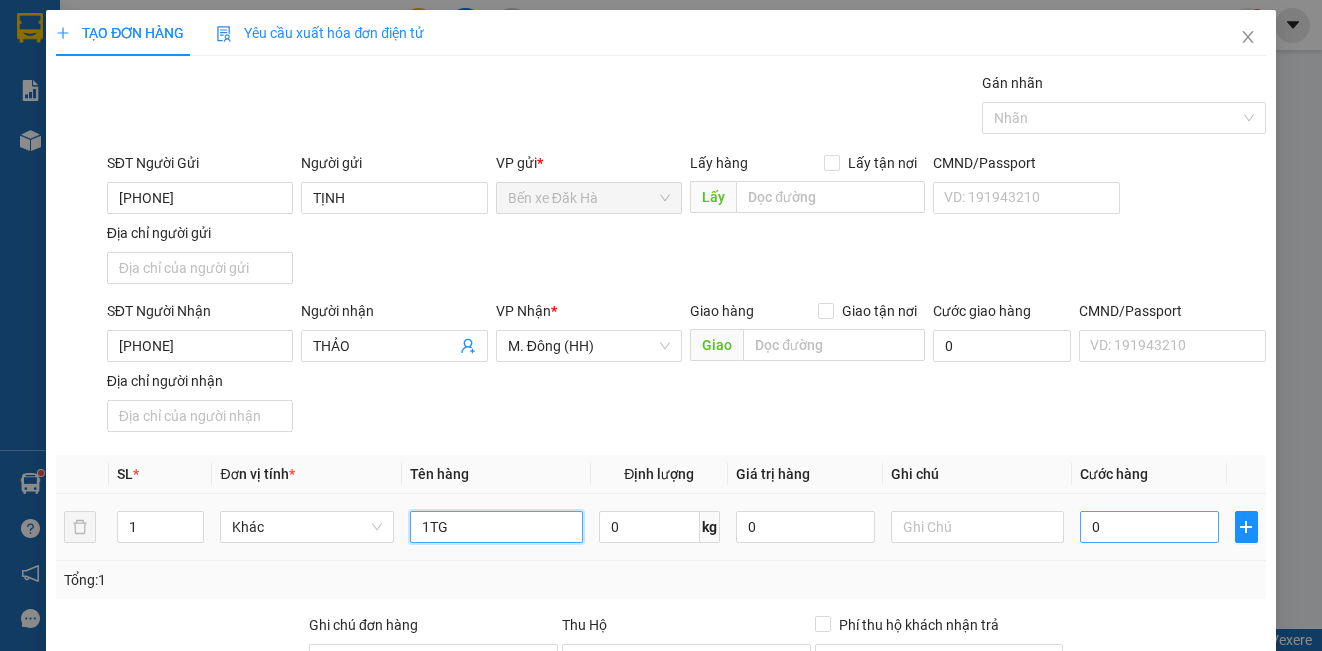 type on "1TG" 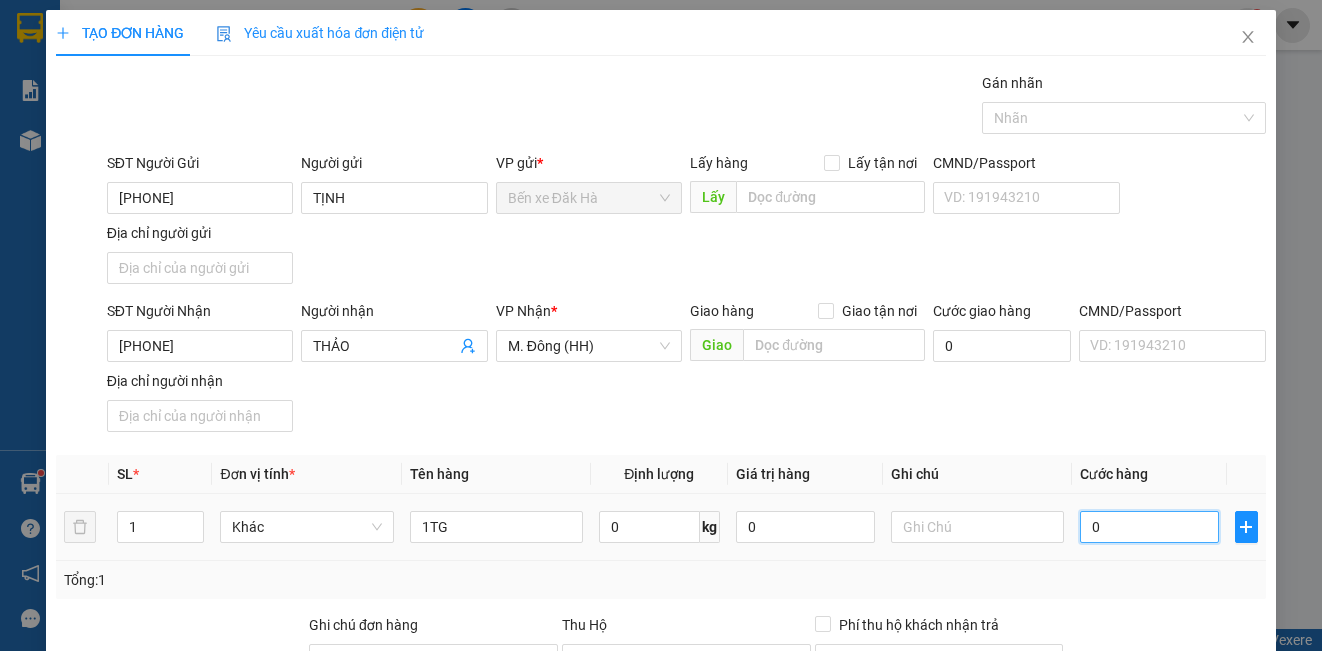 click on "0" at bounding box center (1149, 527) 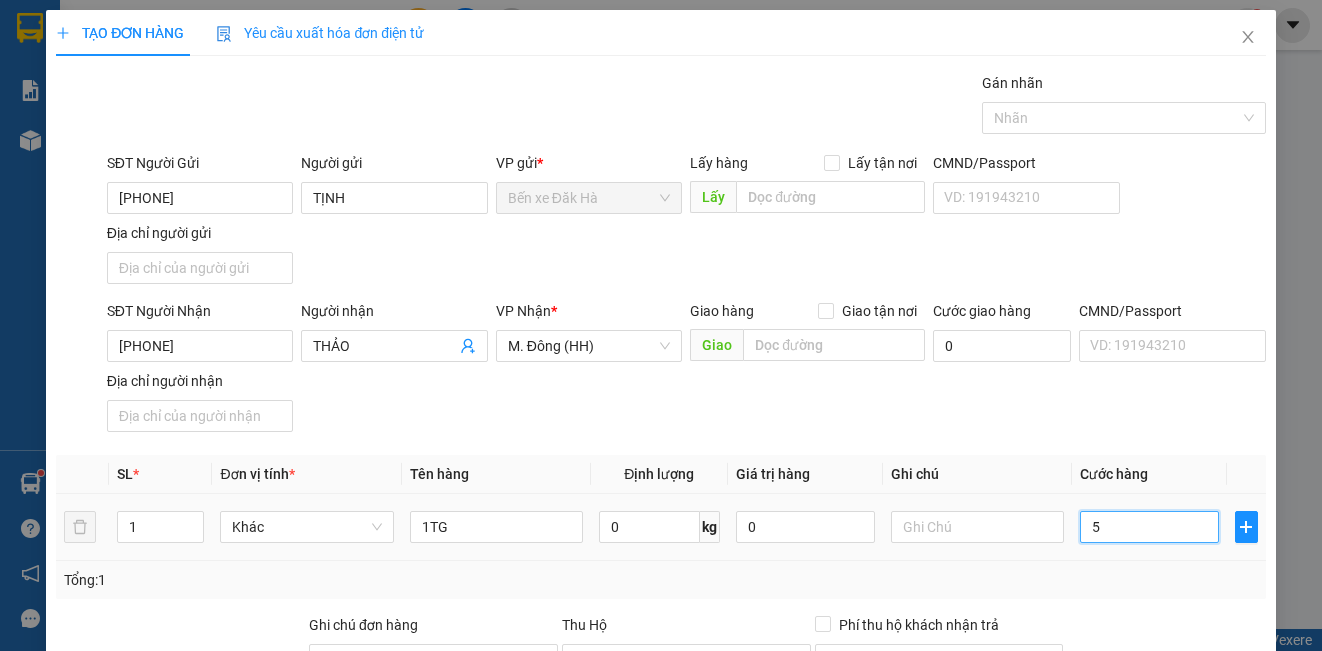 type on "5" 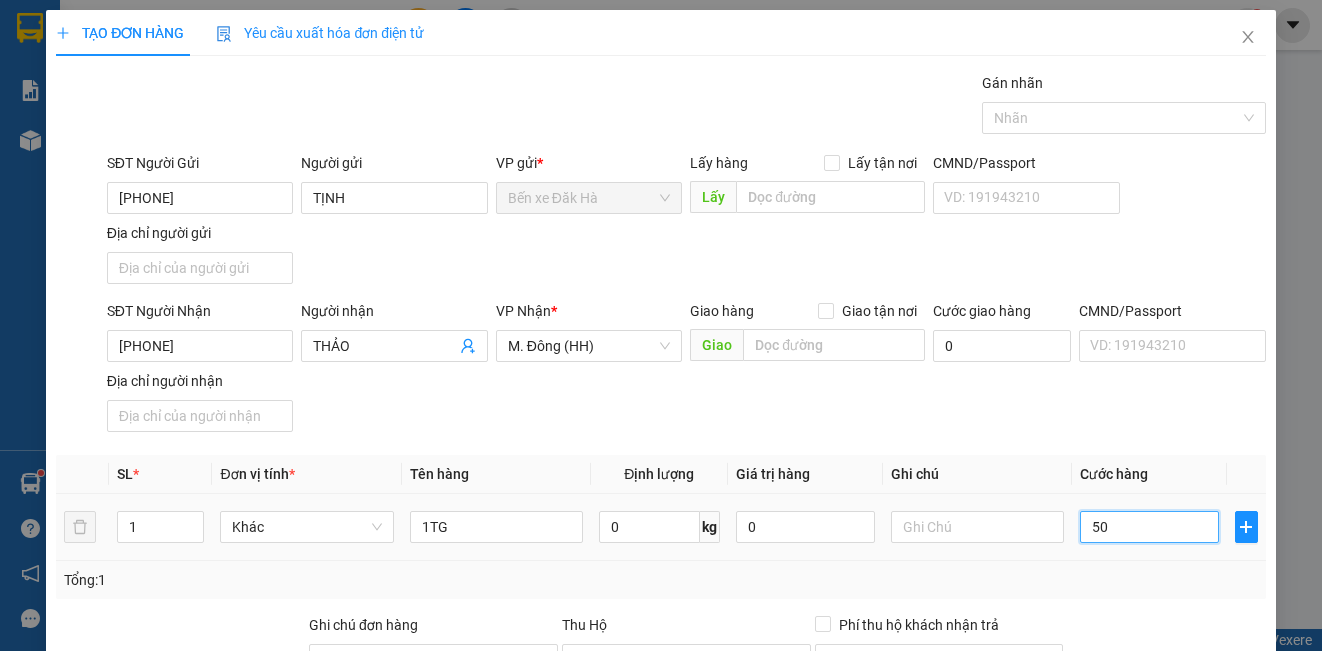 type on "50" 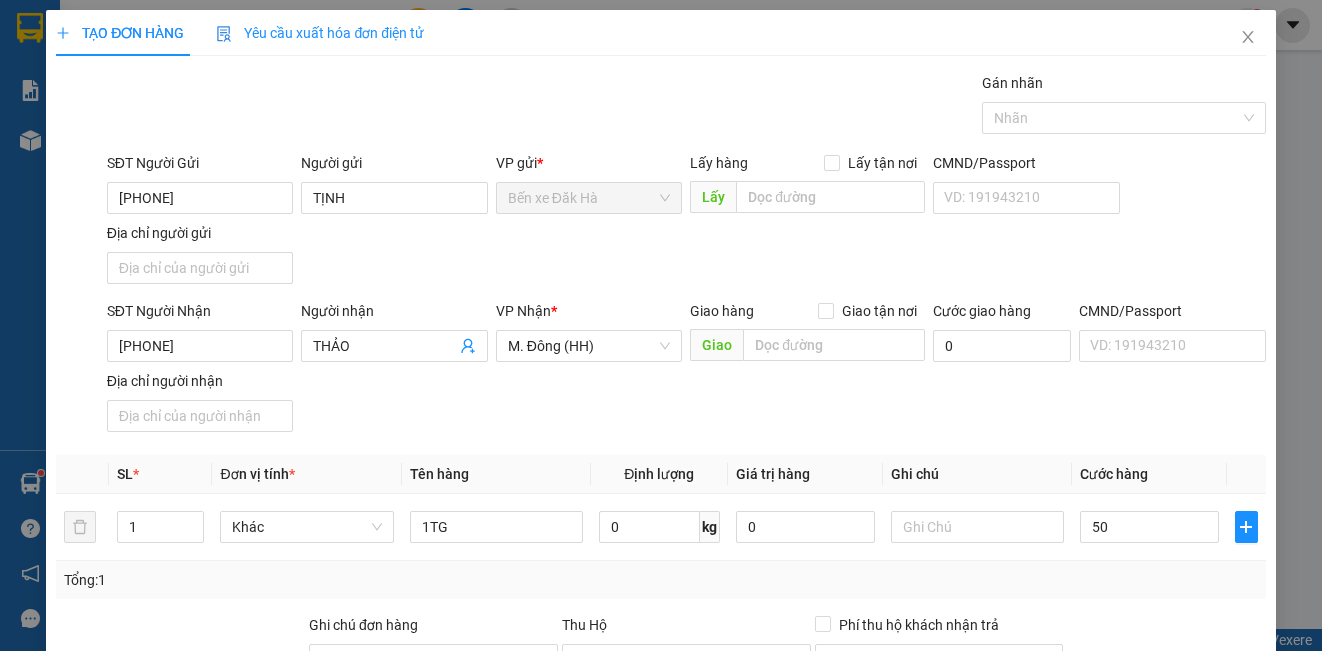 type on "50.000" 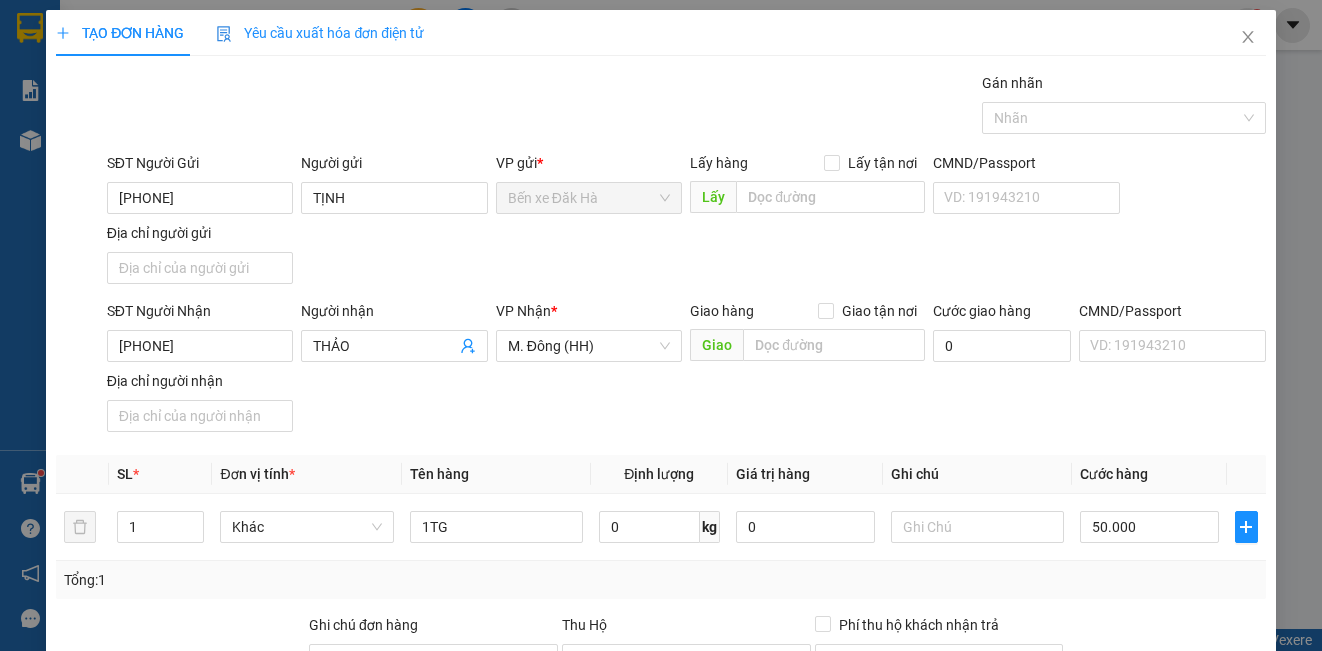 click on "SĐT Người Nhận [PHONE] Người nhận [NAME] VP Nhận  * M. Đông (HH) Giao hàng Giao tận nơi Giao Cước giao hàng 0 CMND/Passport VD: 191943210 Địa chỉ người nhận" at bounding box center (686, 370) 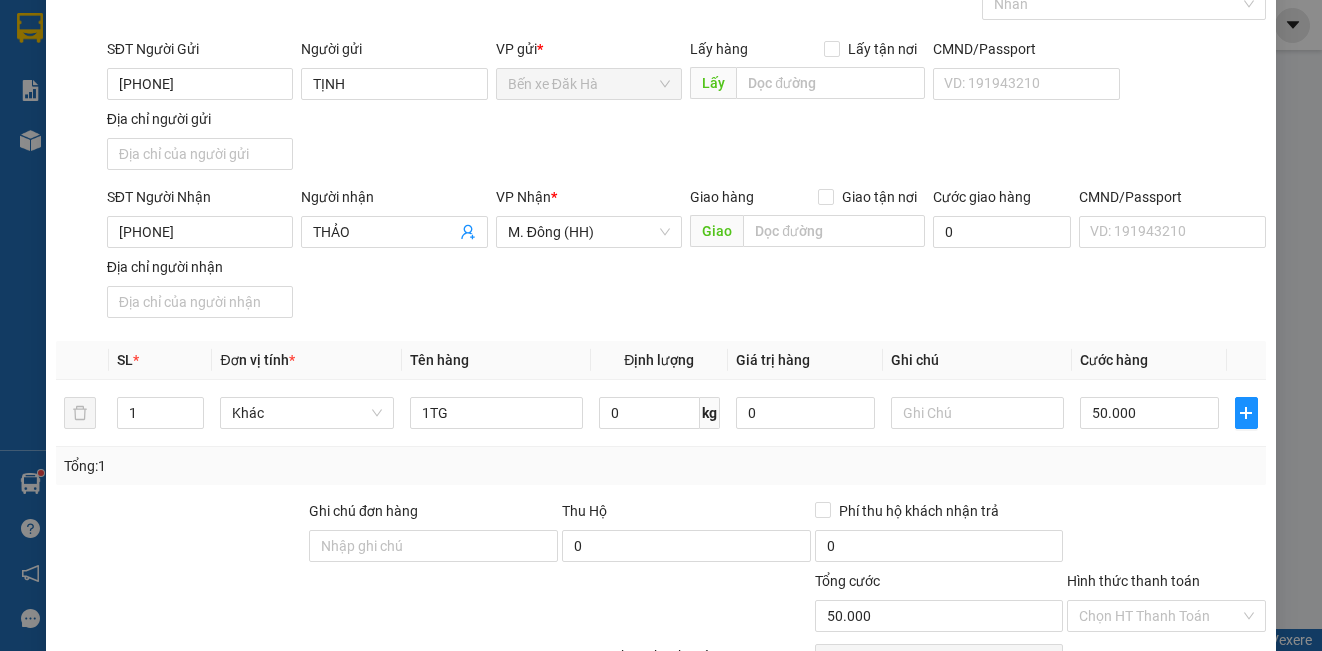 scroll, scrollTop: 229, scrollLeft: 0, axis: vertical 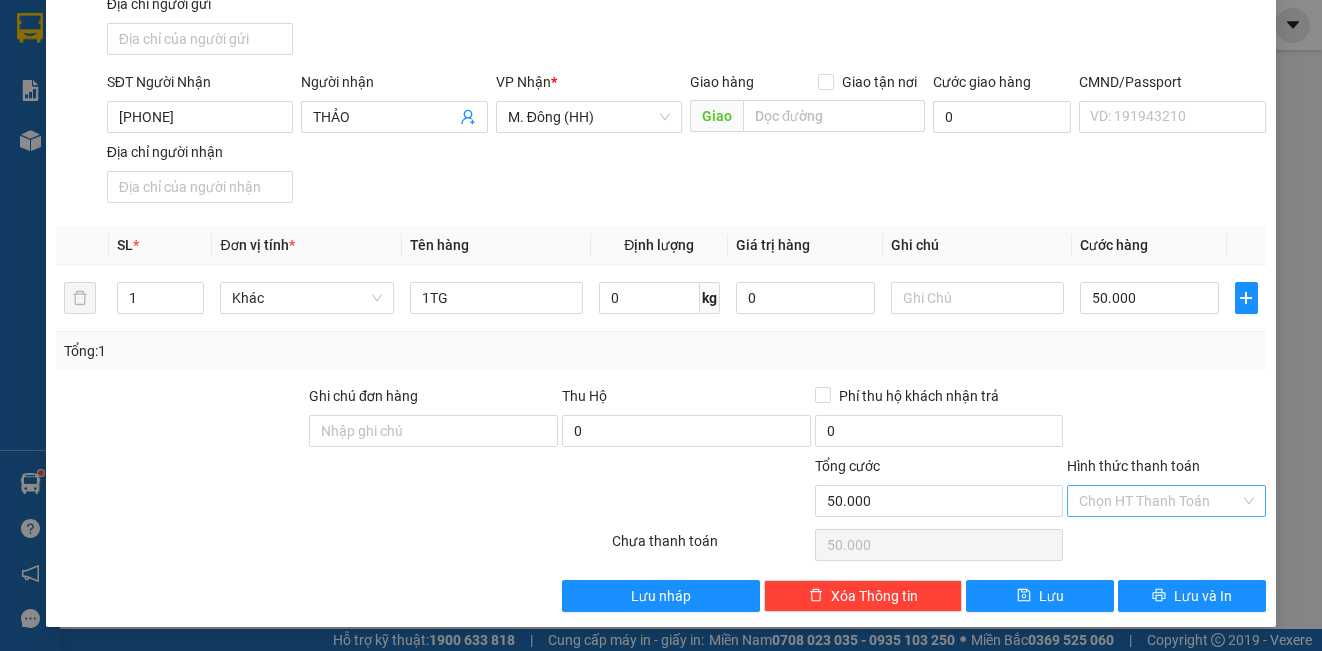 click on "Hình thức thanh toán" at bounding box center (1159, 501) 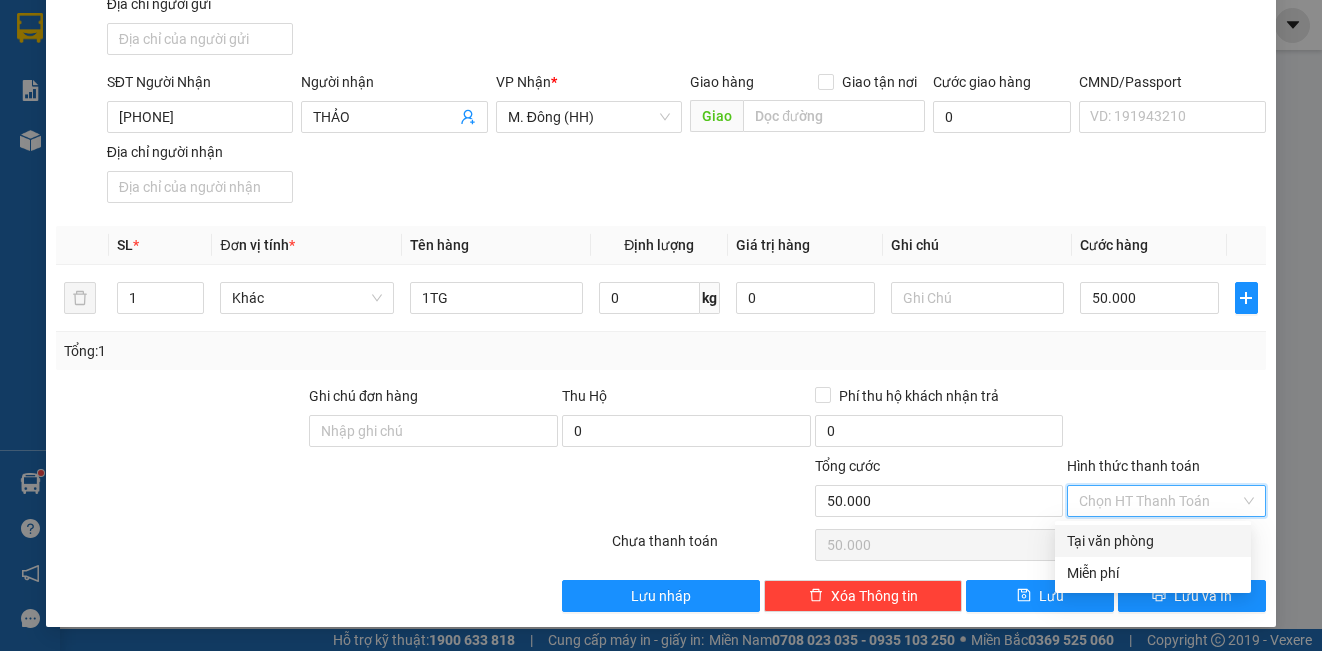 click on "Tại văn phòng" at bounding box center [1153, 541] 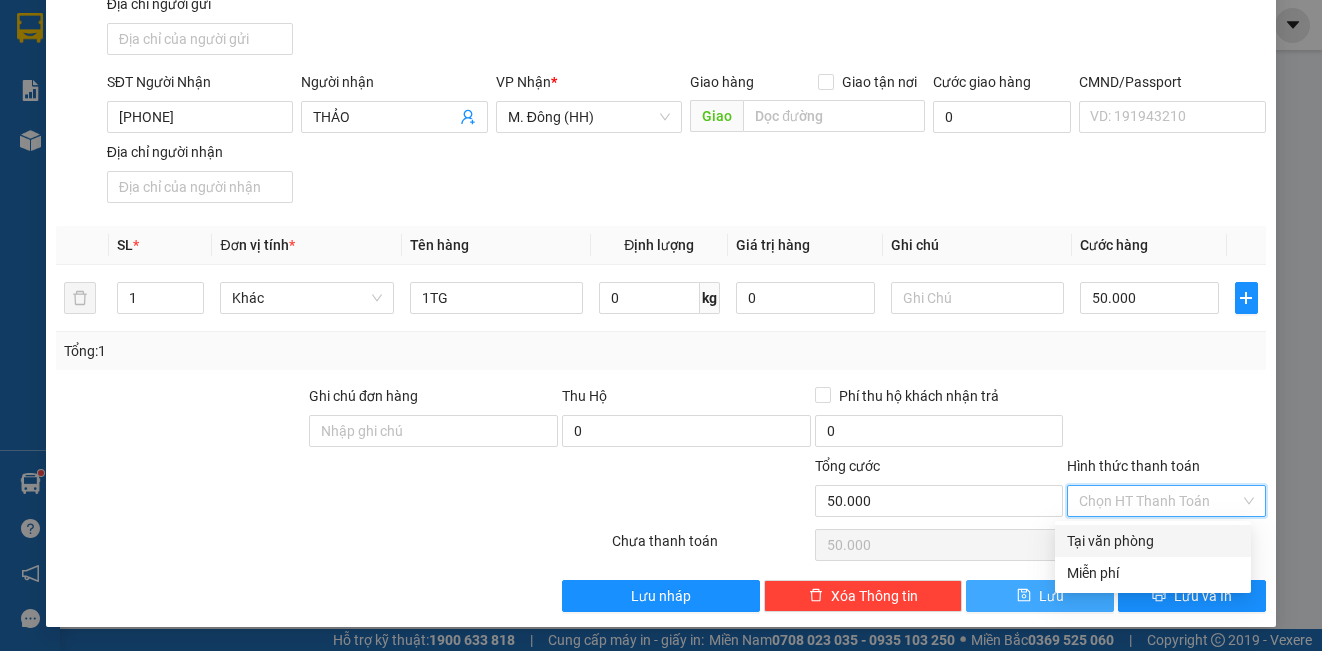 type on "0" 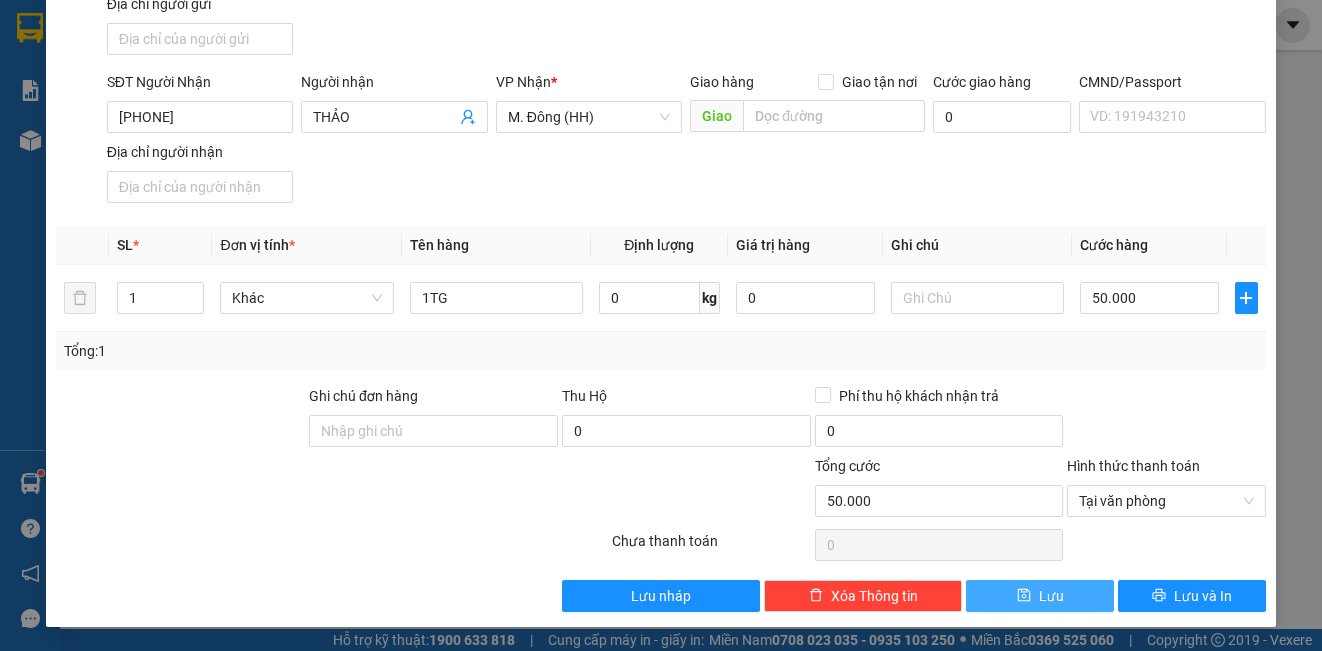 click on "Lưu" at bounding box center [1051, 596] 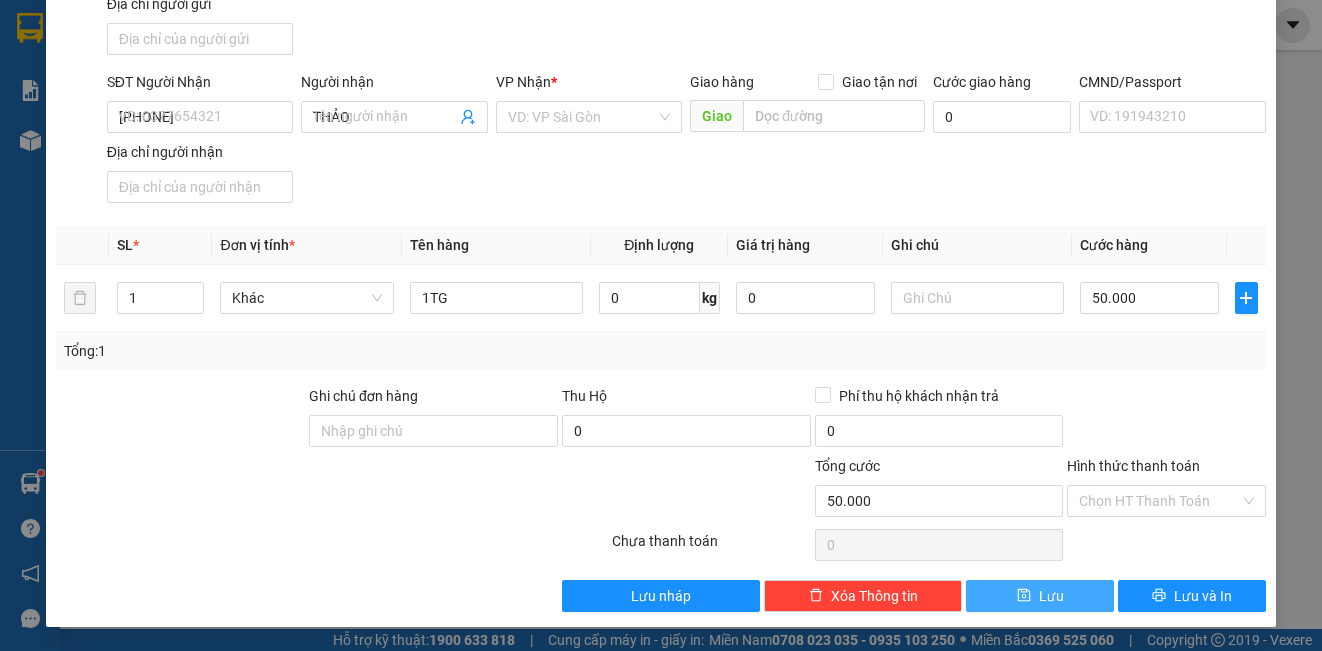 type 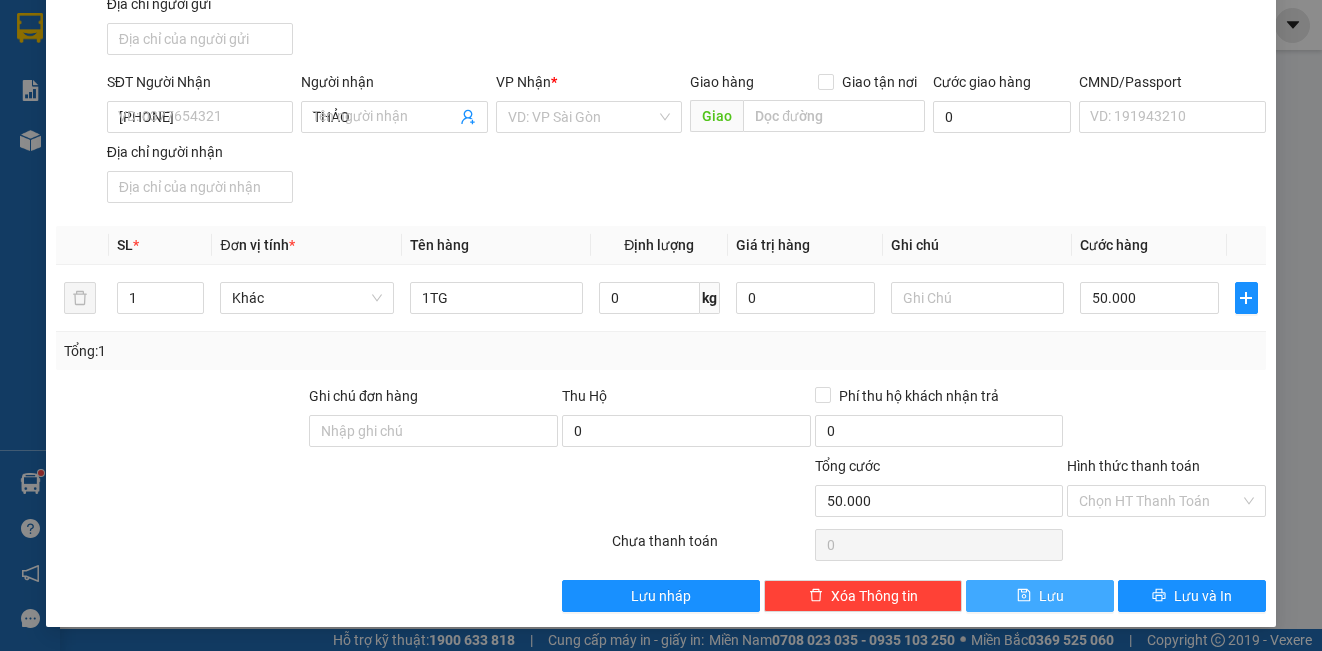 type 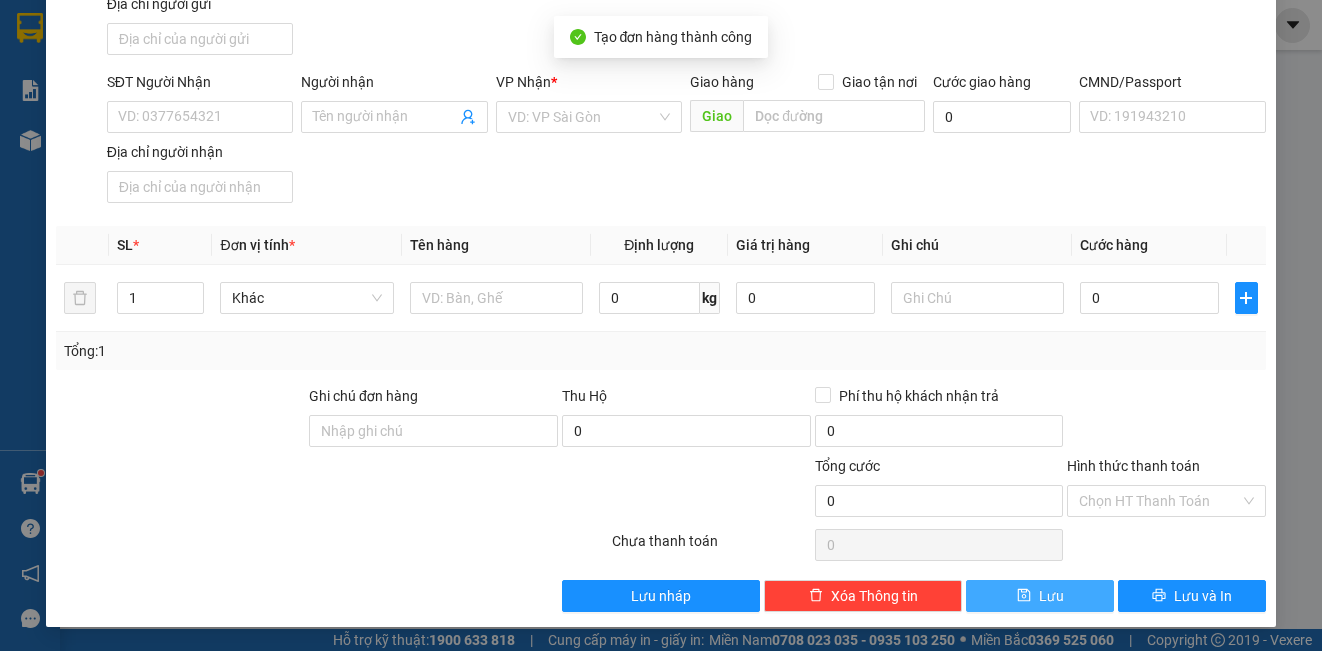 scroll, scrollTop: 0, scrollLeft: 0, axis: both 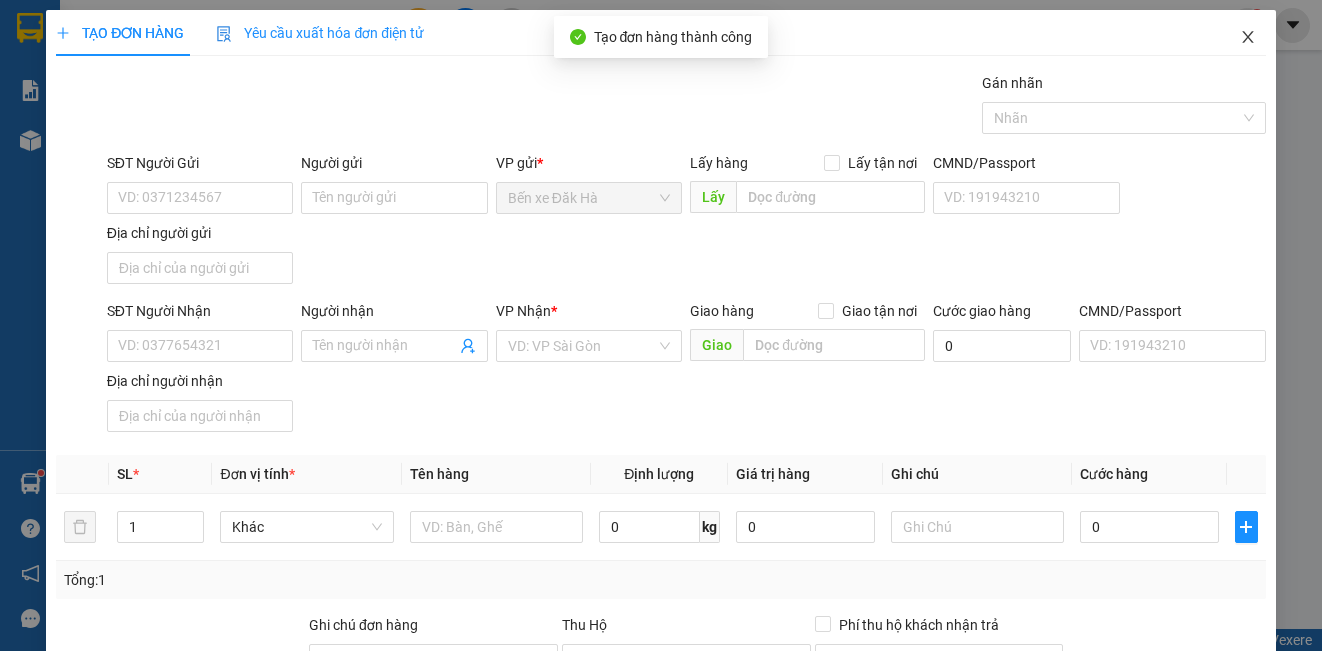 click at bounding box center [1248, 38] 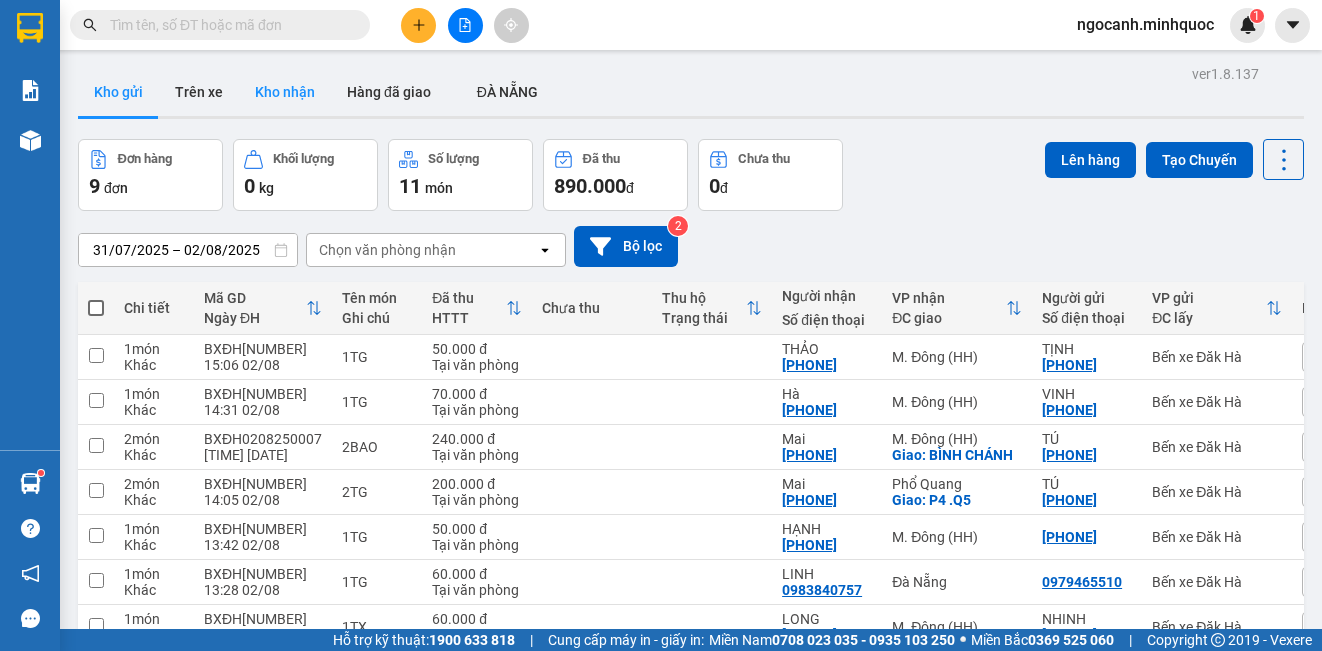 click on "Kho nhận" at bounding box center [285, 92] 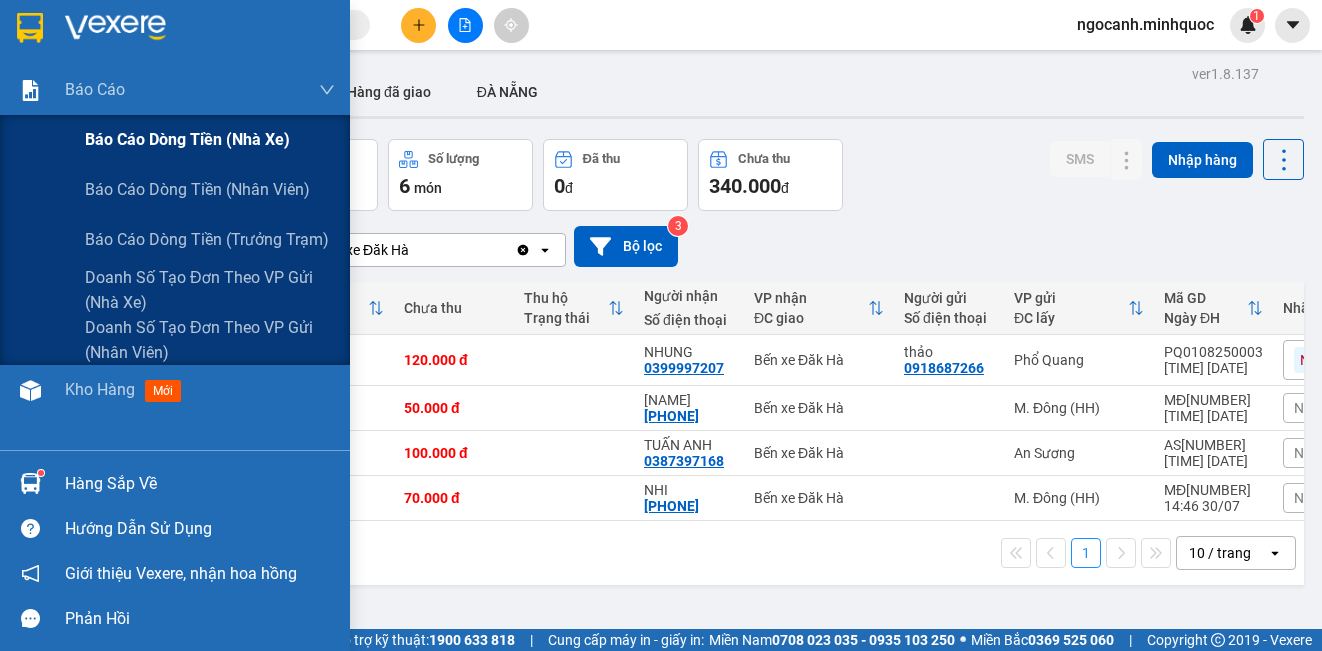 click on "Báo cáo dòng tiền (nhà xe)" at bounding box center (187, 139) 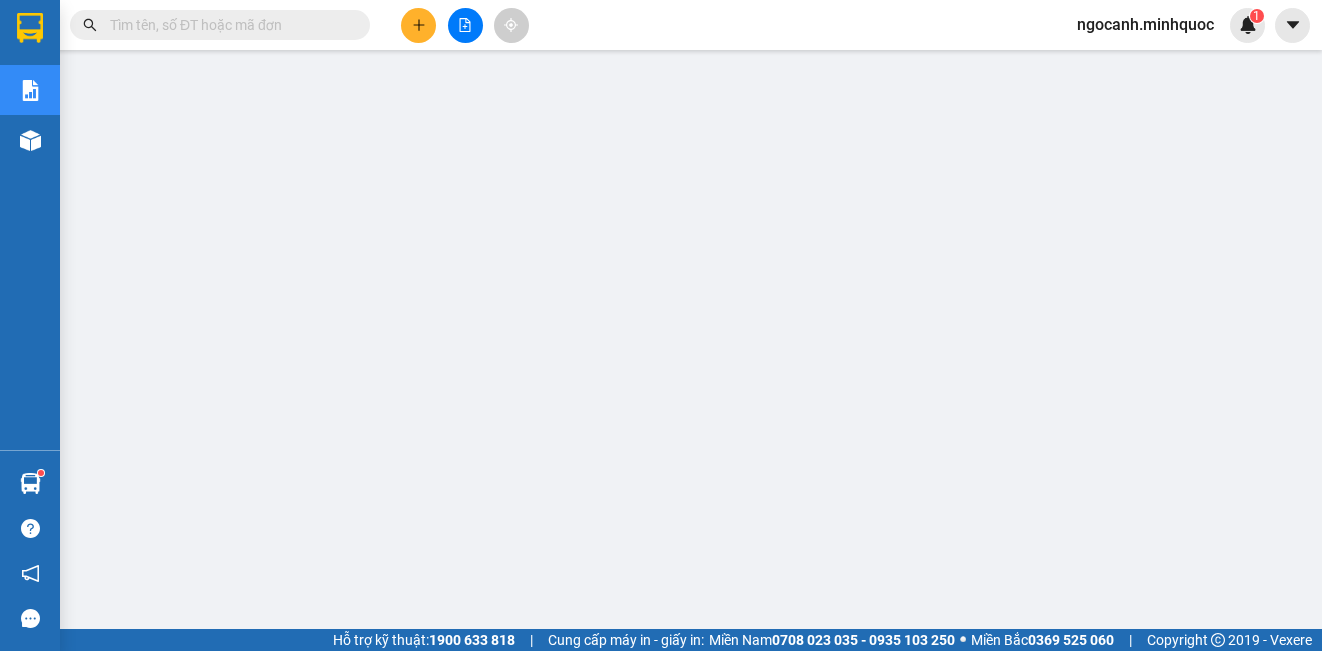 click at bounding box center (418, 25) 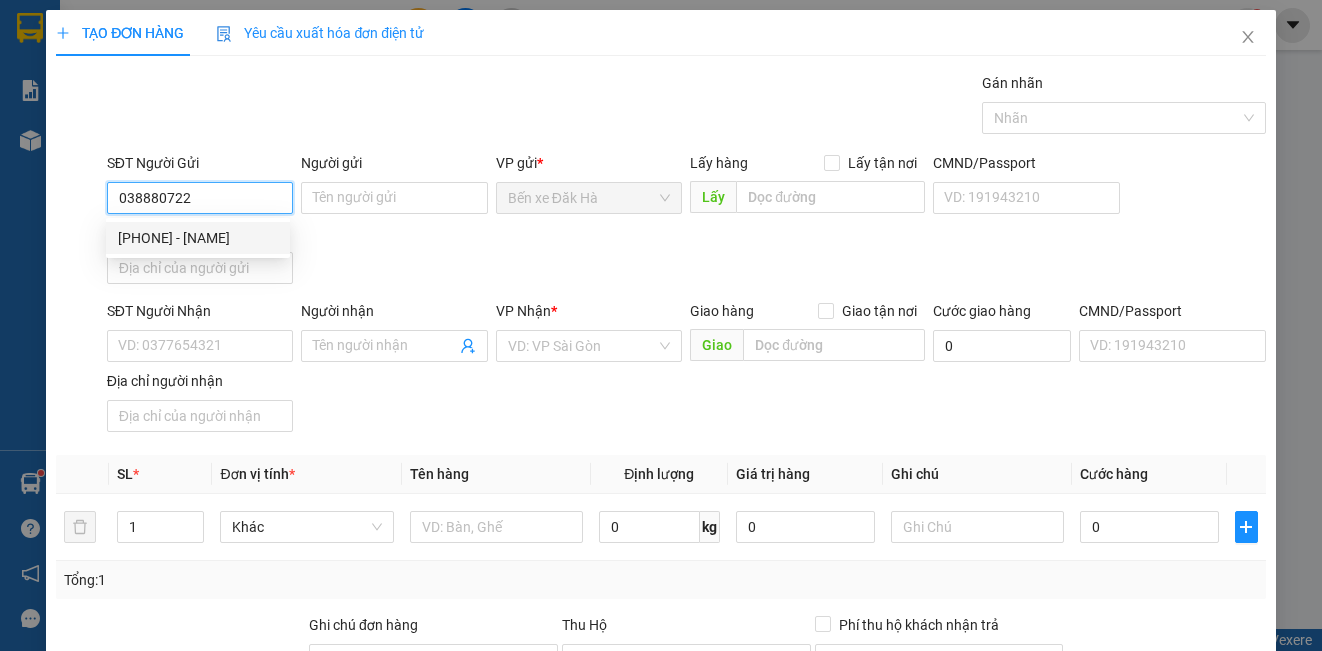click on "[PHONE] - [NAME]" at bounding box center [198, 238] 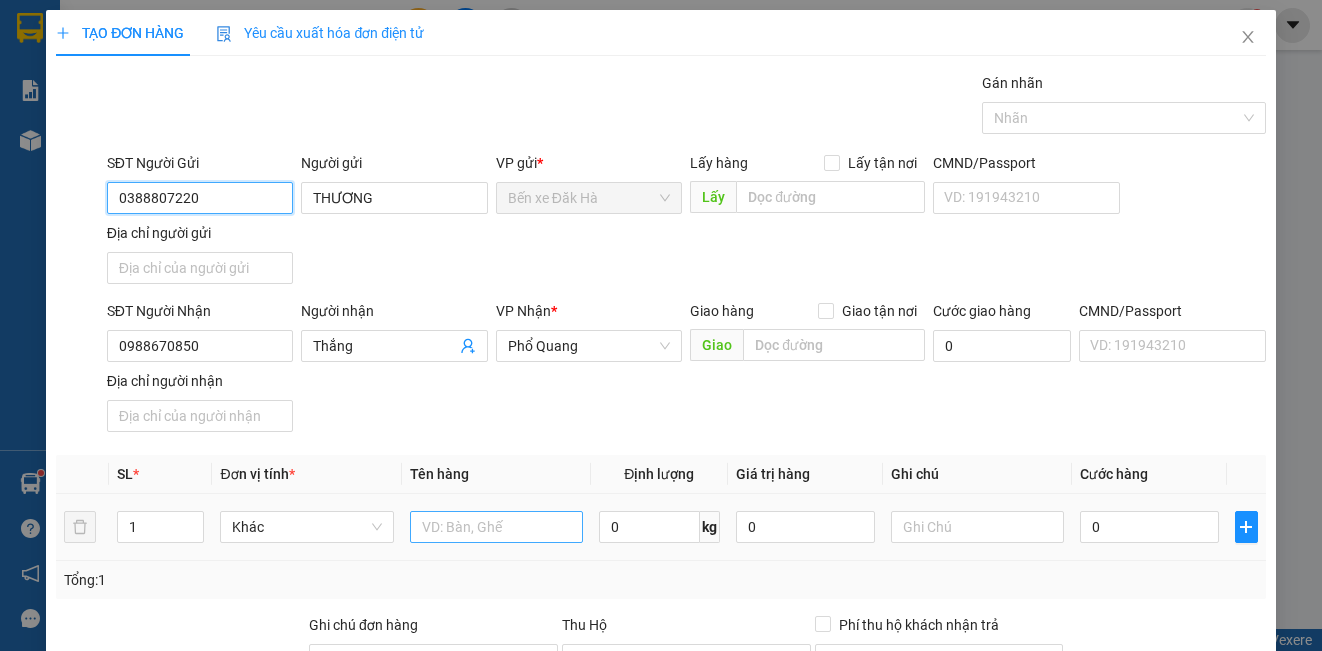 type on "0388807220" 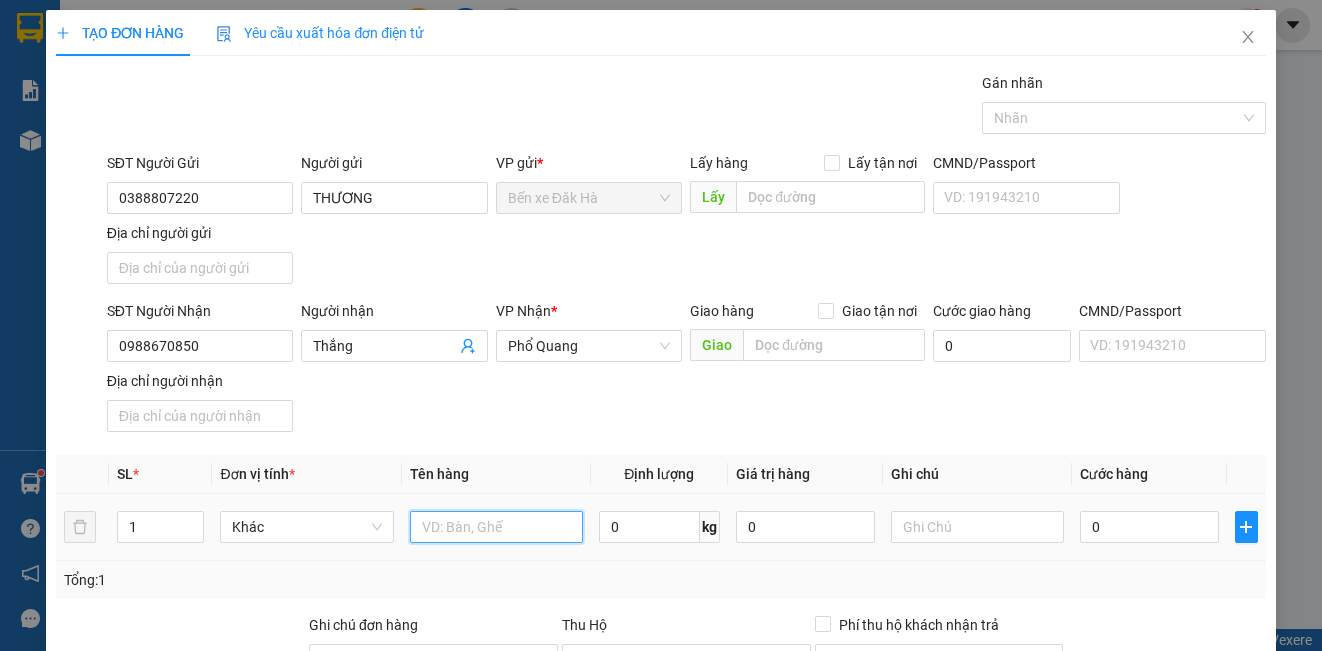 click at bounding box center [496, 527] 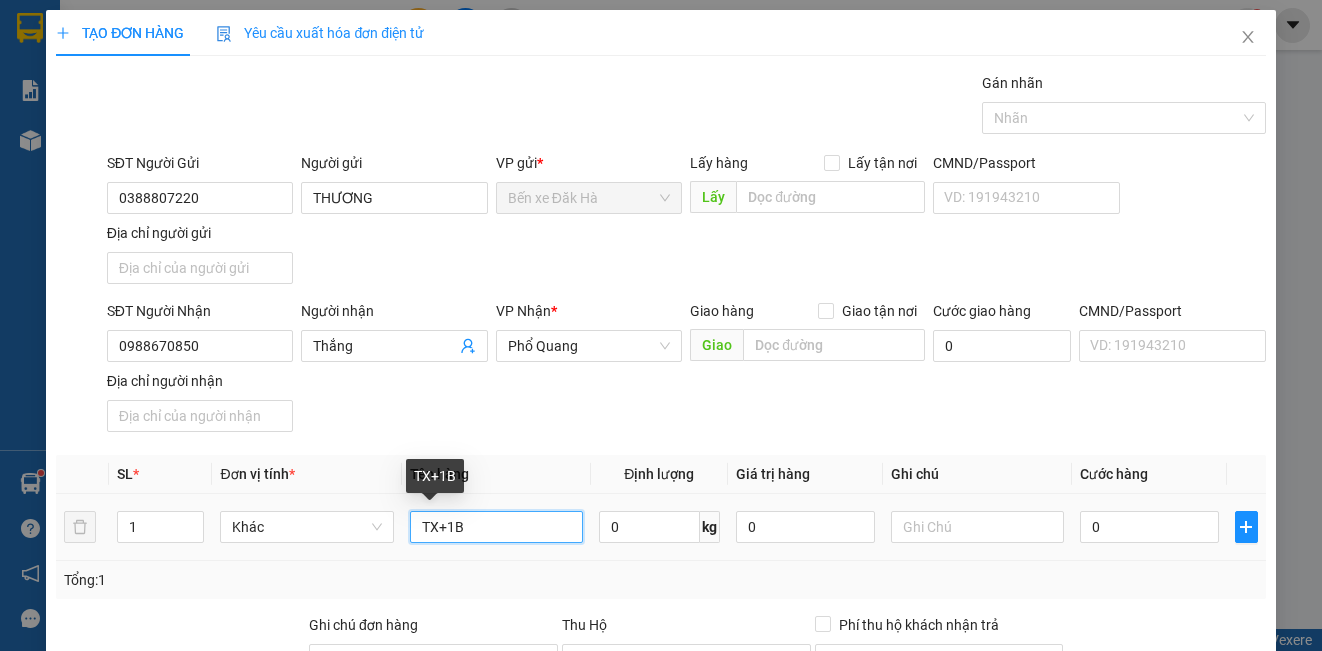 click on "TX+1B" at bounding box center [496, 527] 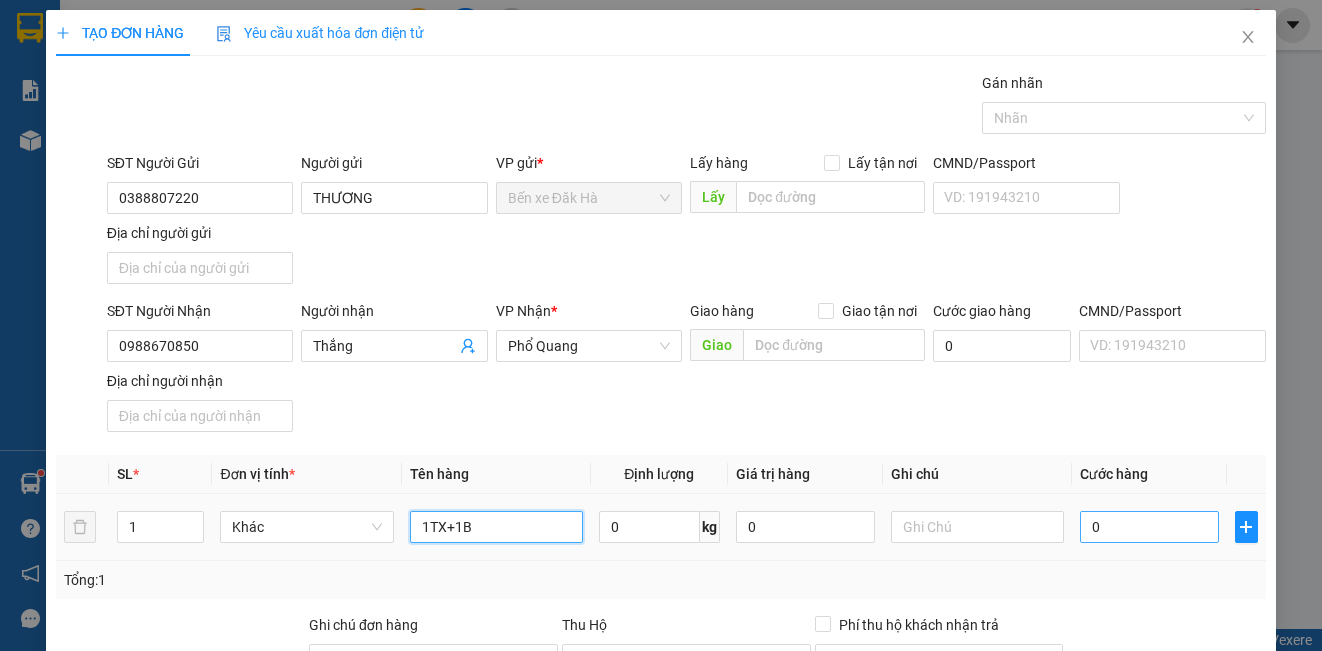 type on "1TX+1B" 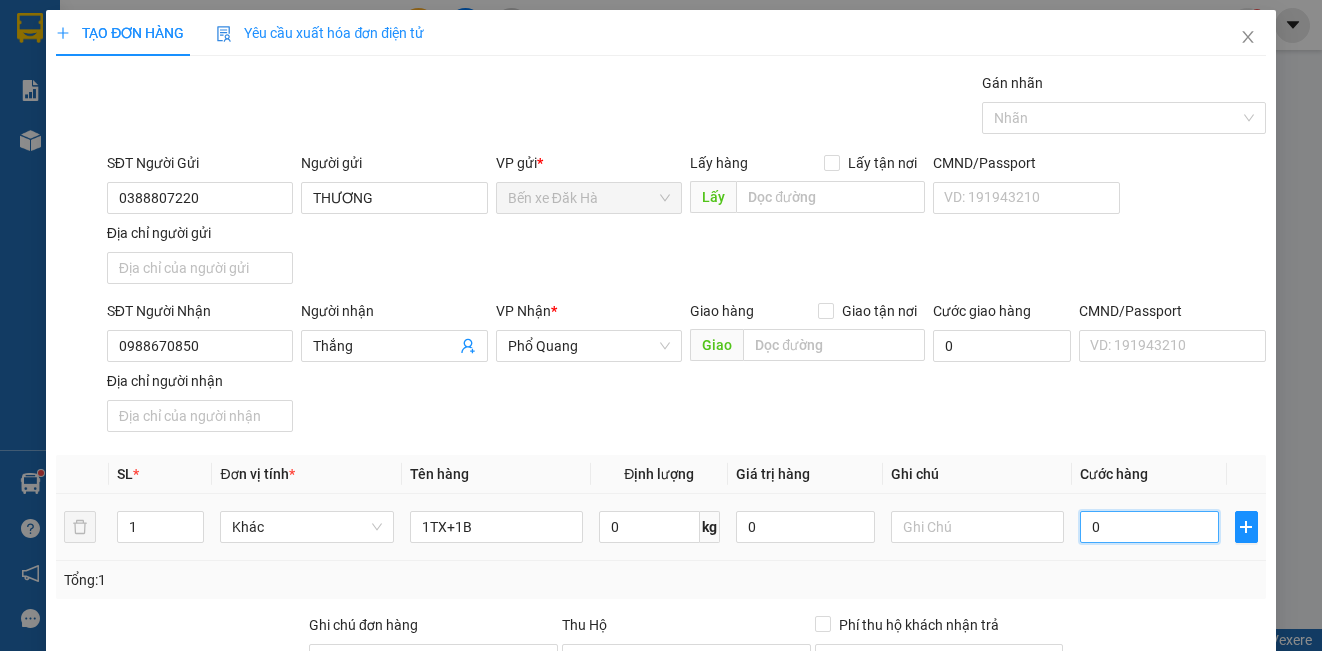 click on "0" at bounding box center [1149, 527] 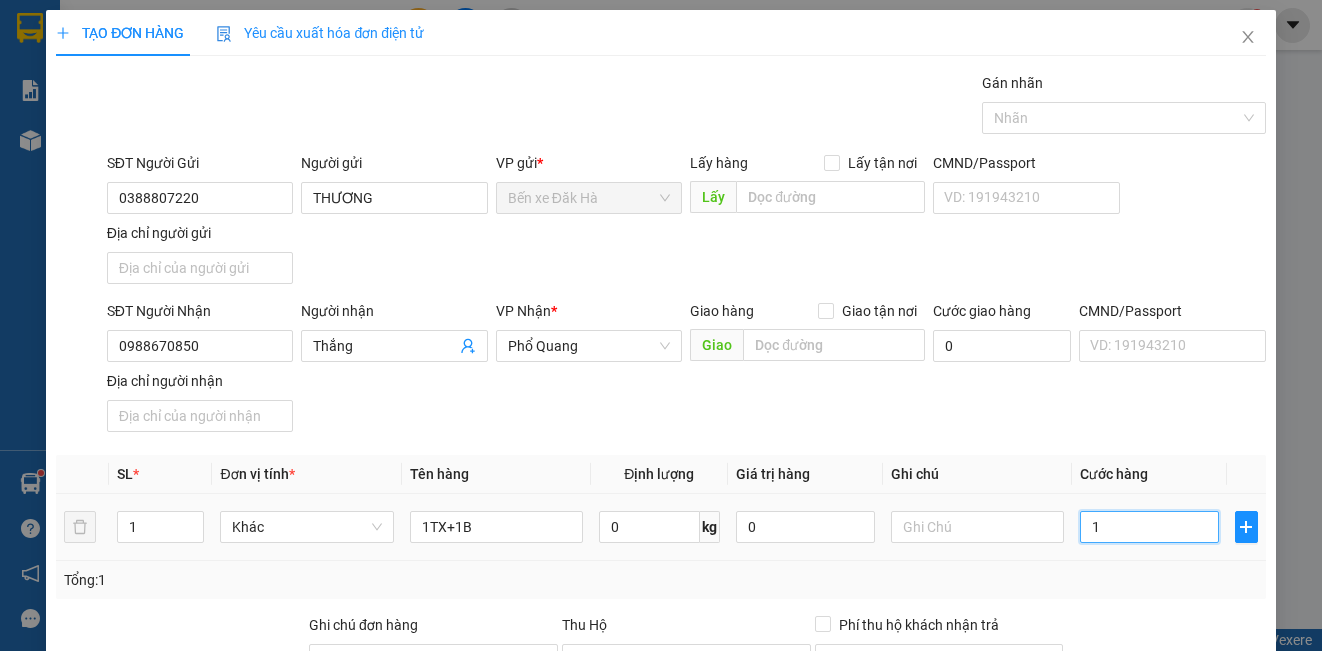type on "12" 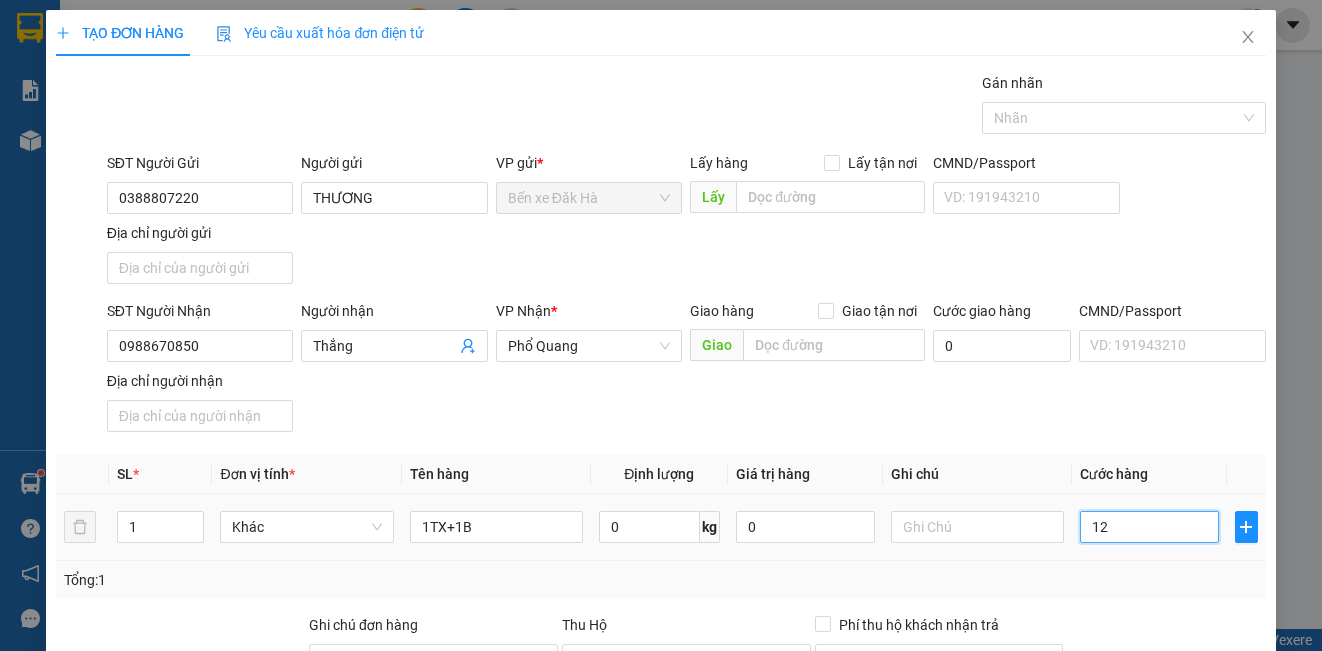 type on "120" 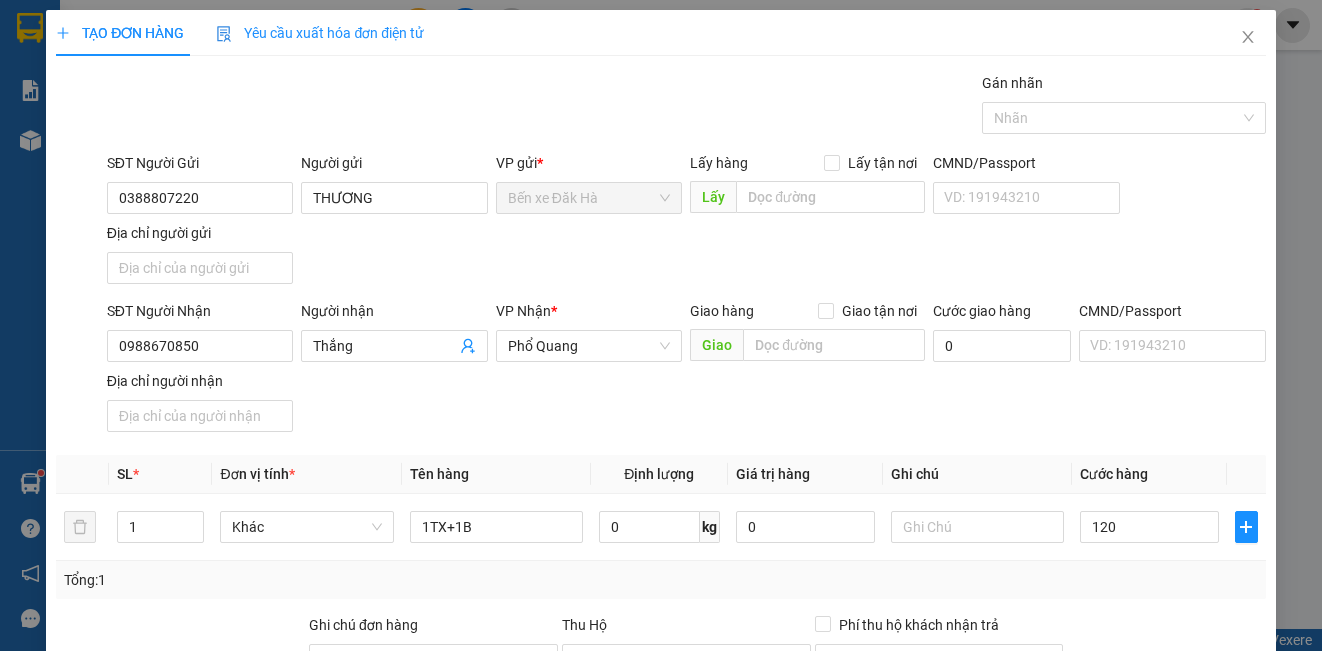 click on "Transit Pickup Surcharge Ids Transit Deliver Surcharge Ids Transit Deliver Surcharge Transit Deliver Surcharge Gán nhãn   Nhãn SĐT Người Gửi [PHONE] Người gửi [NAME] VP gửi  * Bến xe Đăk Hà Lấy hàng Lấy tận nơi Lấy CMND/Passport VD: [NUMBER] Địa chỉ người gửi SĐT Người Nhận [PHONE] Người nhận [NAME] VP Nhận  * Phổ Quang Giao hàng Giao tận nơi Giao Cước giao hàng 0 CMND/Passport VD: [NUMBER] Địa chỉ người nhận SL  * Đơn vị tính  * Tên hàng  Định lượng Giá trị hàng Ghi chú Cước hàng                   1 Khác 1TX+1B 0 kg 0 120 Tổng:  1 Ghi chú đơn hàng Thu Hộ 0 Phí thu hộ khách nhận trả 0 Tổng cước 120 Hình thức thanh toán Chọn HT Thanh Toán Số tiền thu trước 0 Chưa thanh toán 120 Chọn HT Thanh Toán Lưu nháp Xóa Thông tin Lưu Lưu và In 1TX+1B" at bounding box center [660, 456] 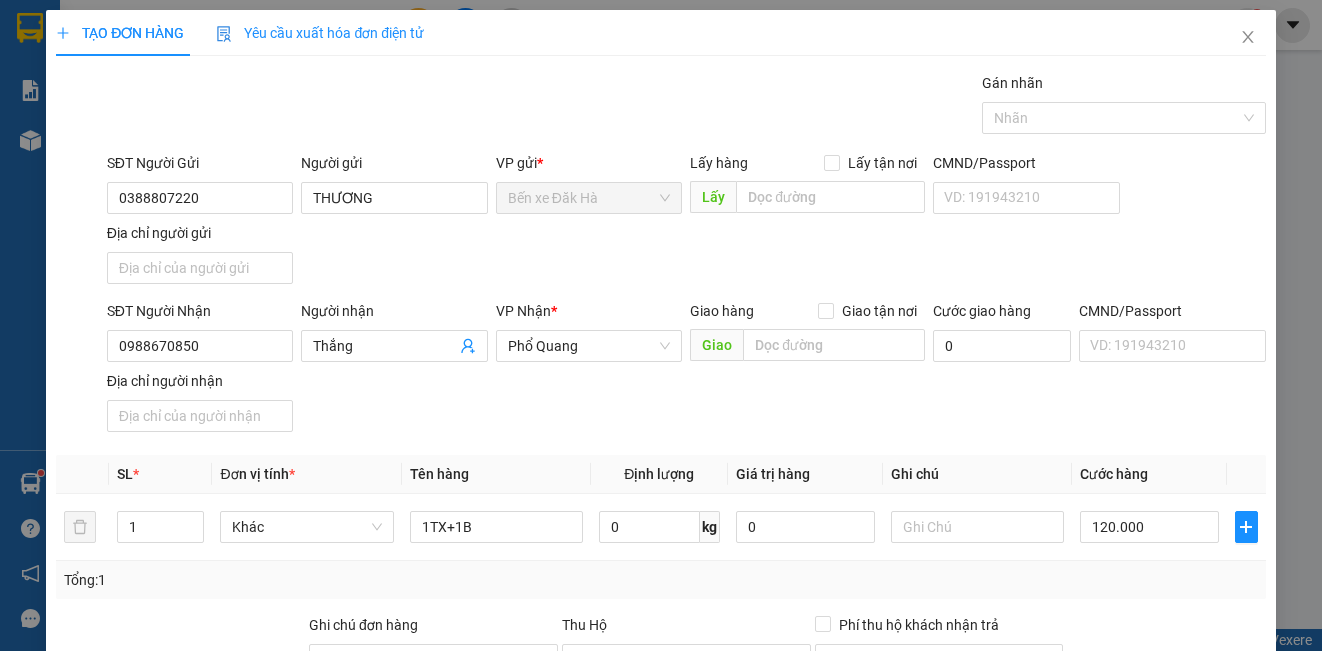 scroll, scrollTop: 229, scrollLeft: 0, axis: vertical 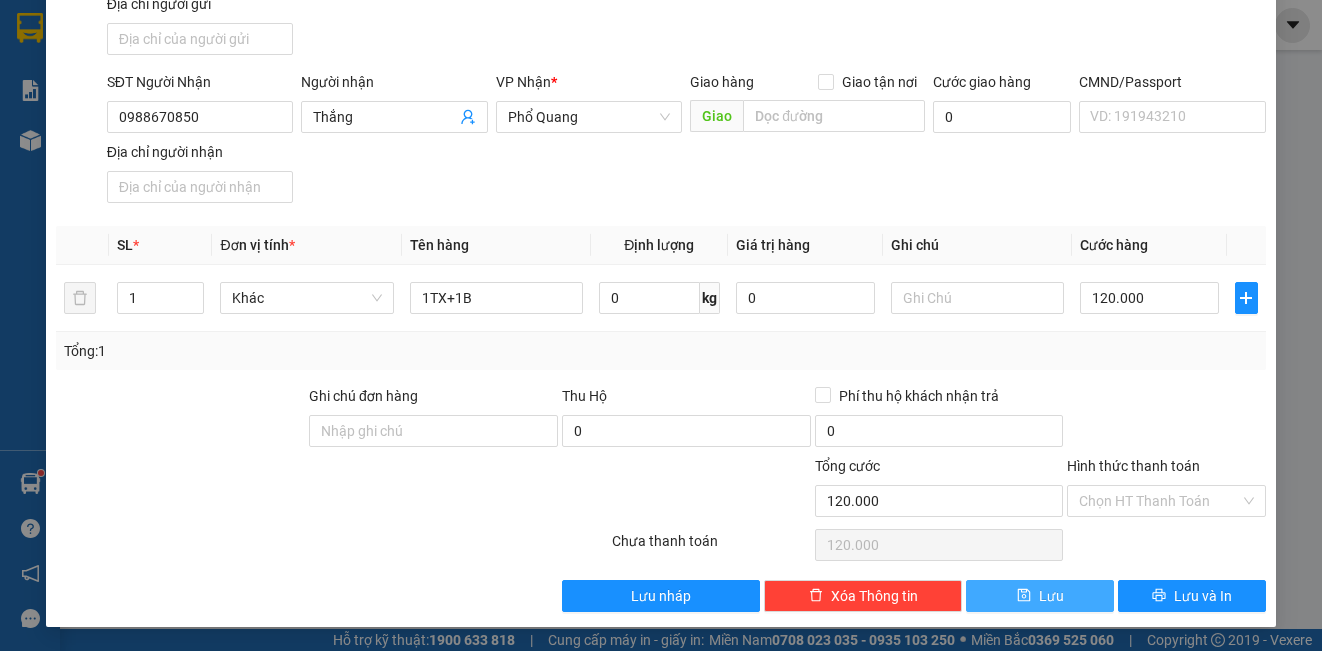 click on "Lưu" at bounding box center (1040, 596) 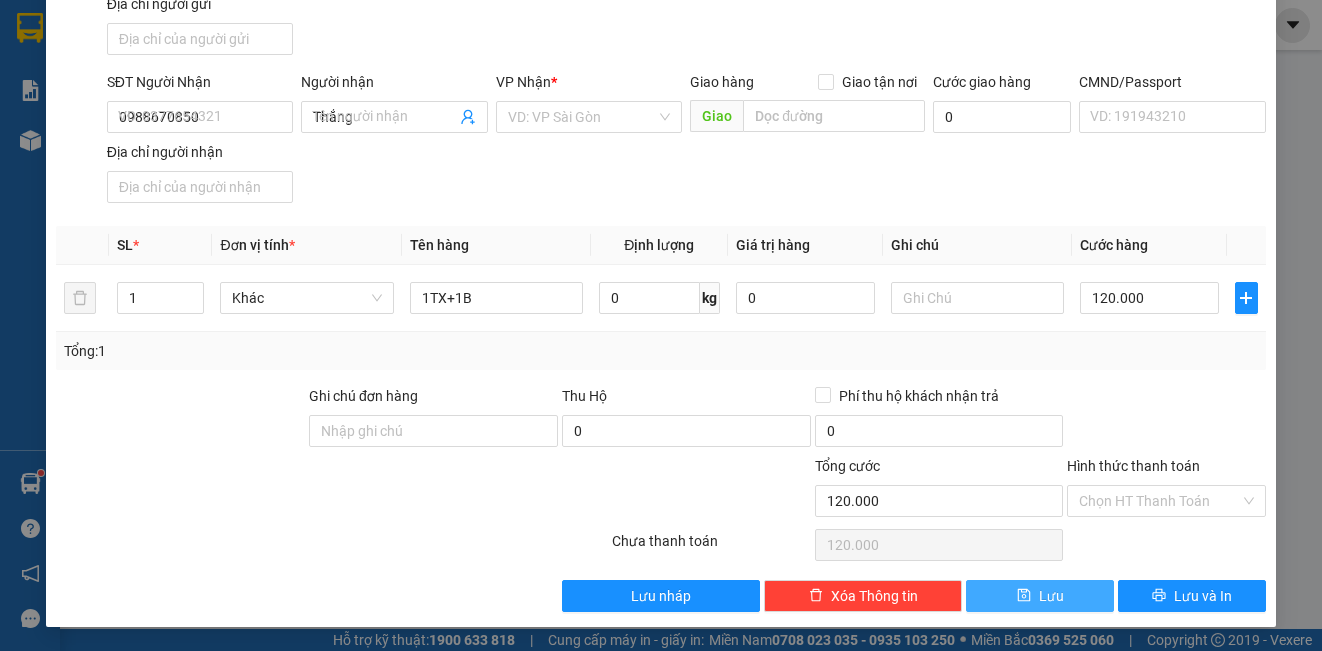 type 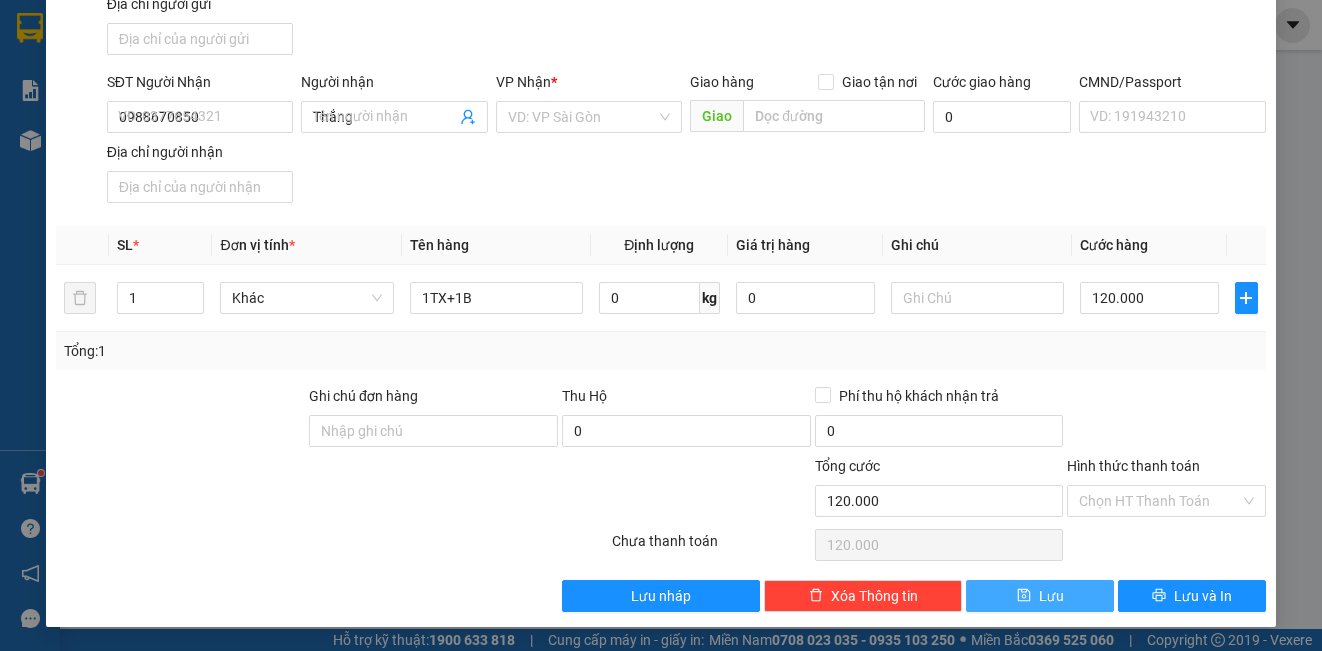 type 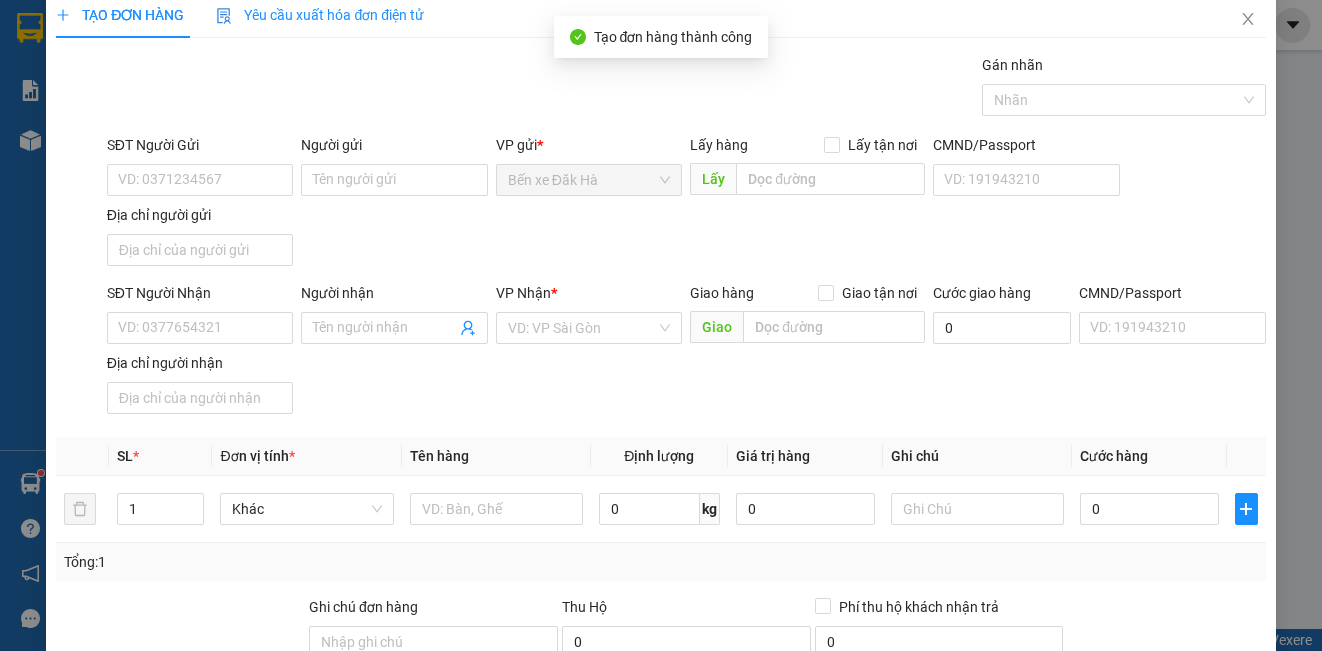 scroll, scrollTop: 0, scrollLeft: 0, axis: both 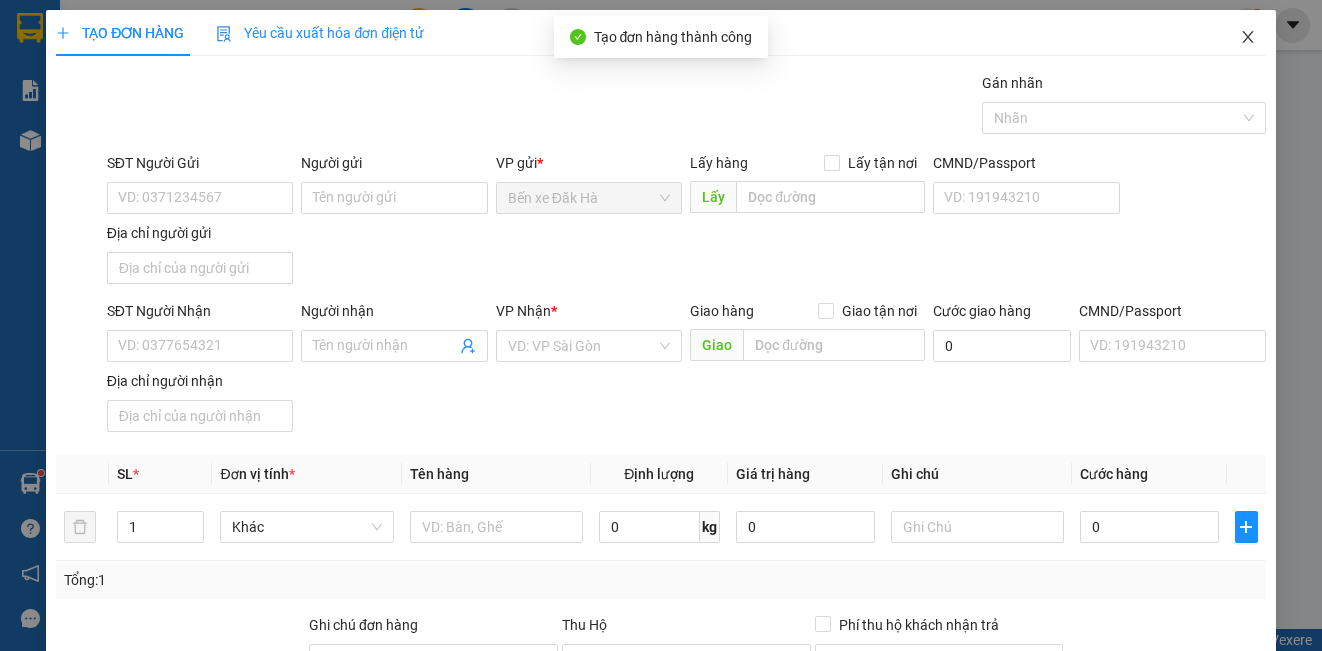 click 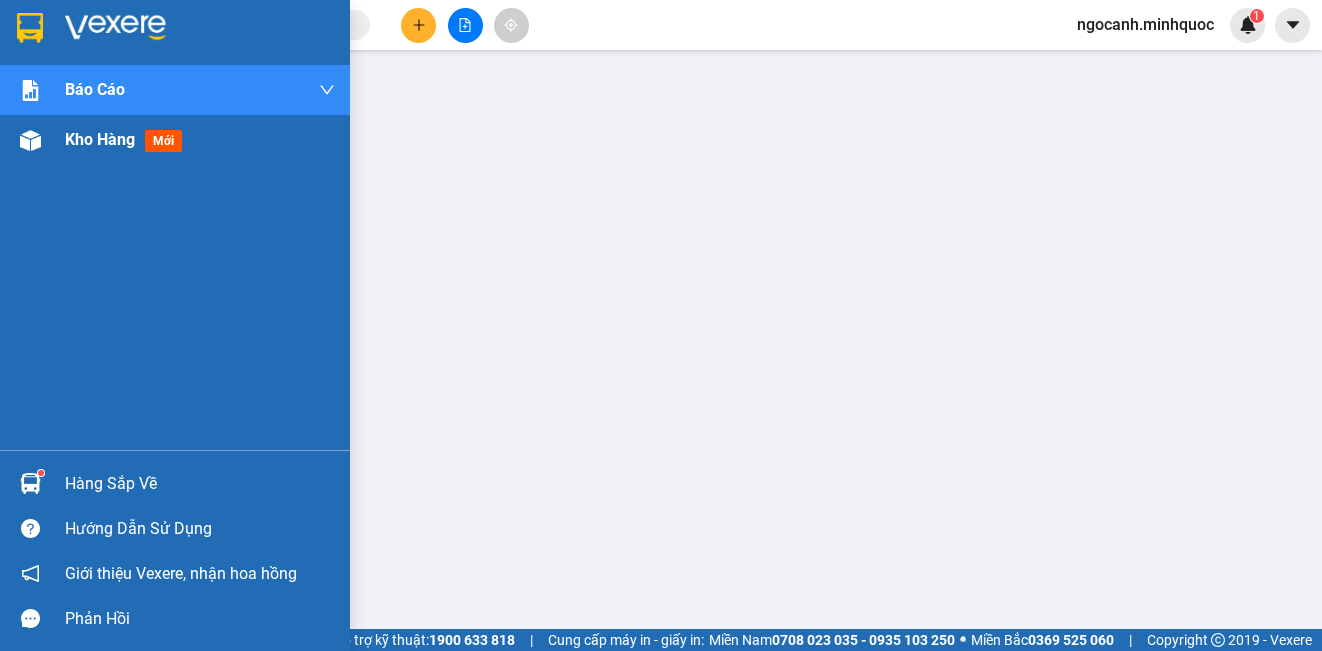 click at bounding box center (30, 140) 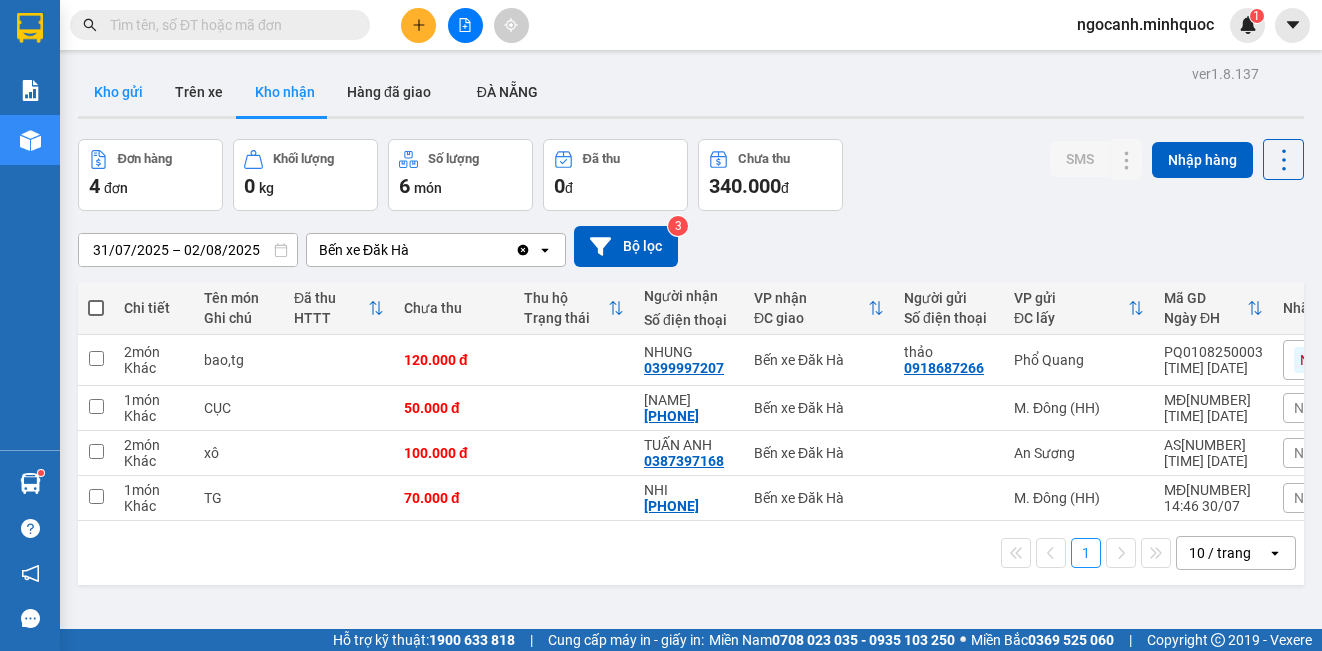 click on "Kho gửi" at bounding box center (118, 92) 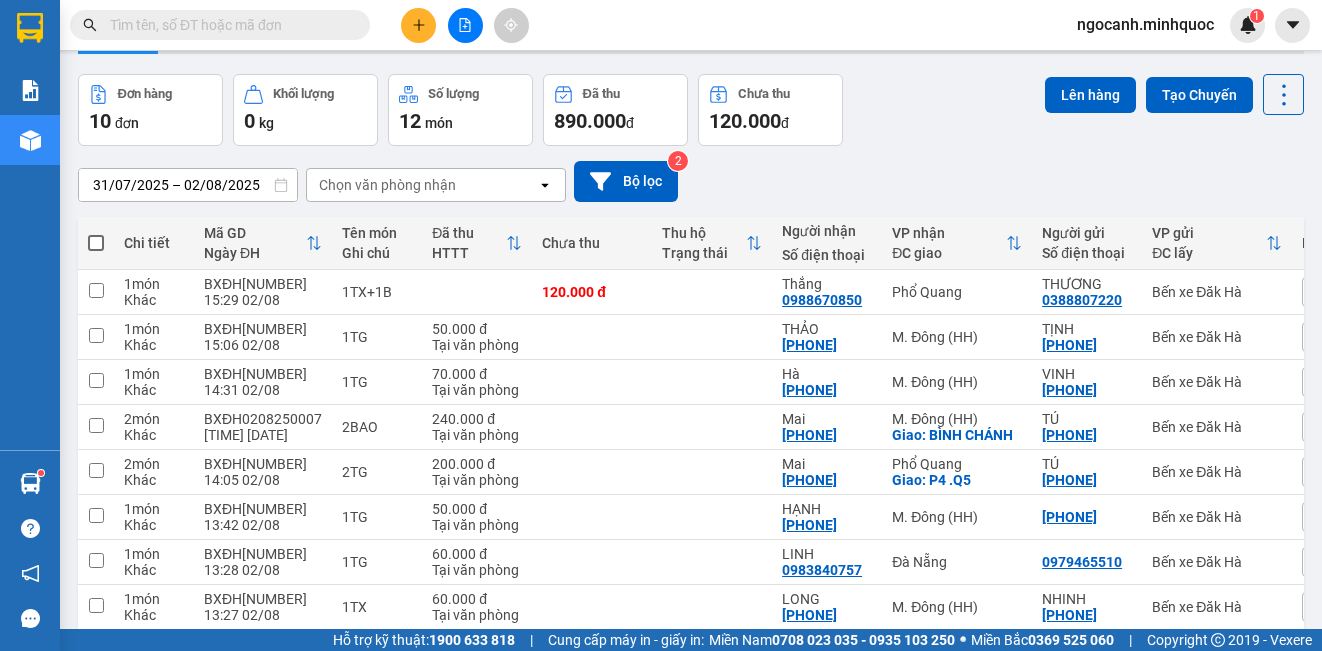 scroll, scrollTop: 62, scrollLeft: 0, axis: vertical 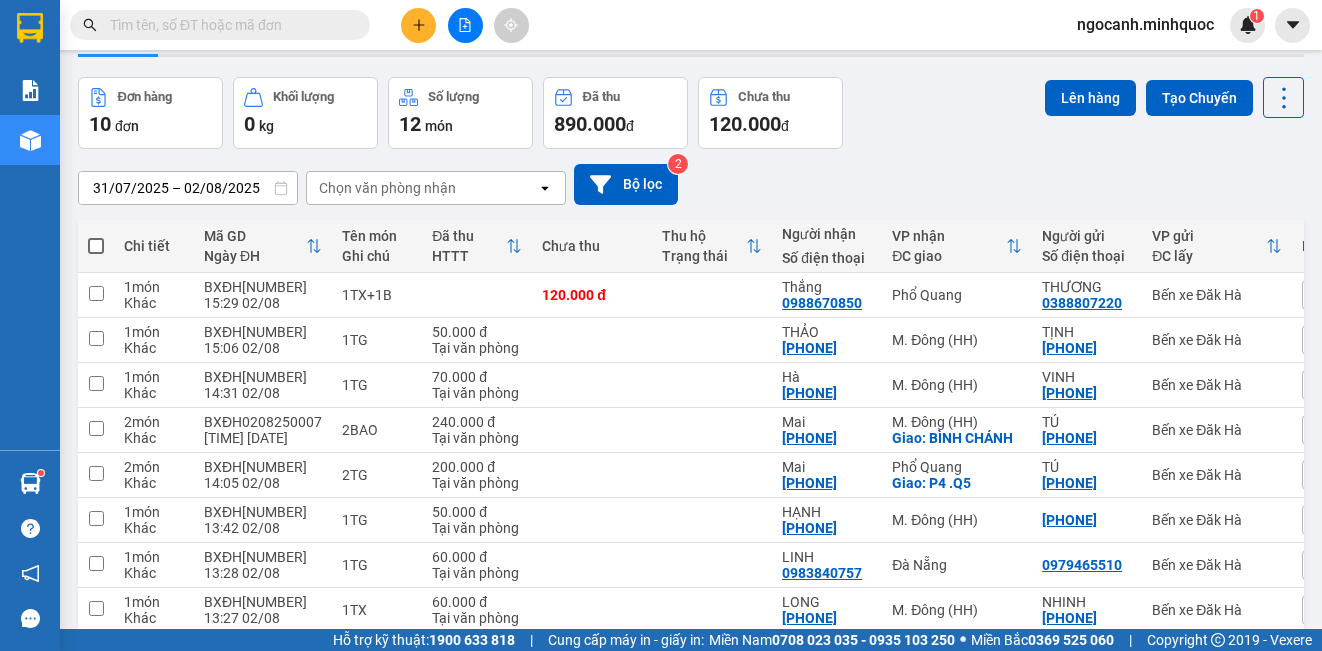click 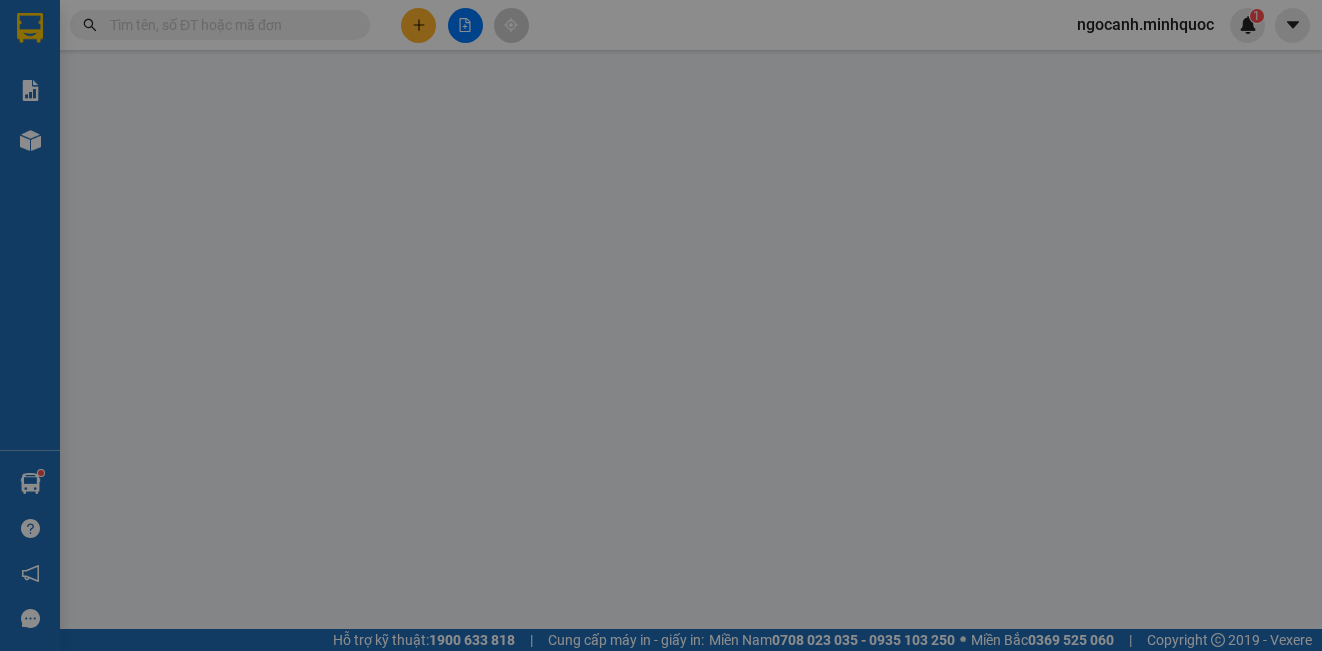 scroll, scrollTop: 0, scrollLeft: 0, axis: both 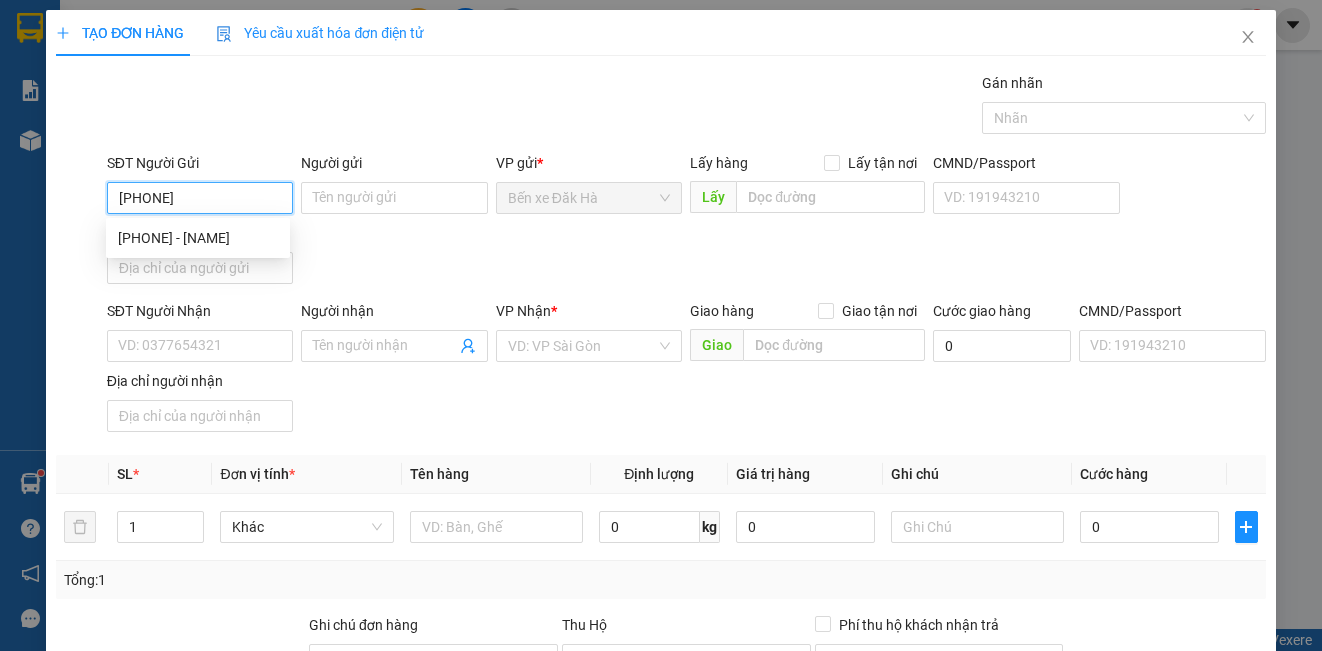 type on "[PHONE]" 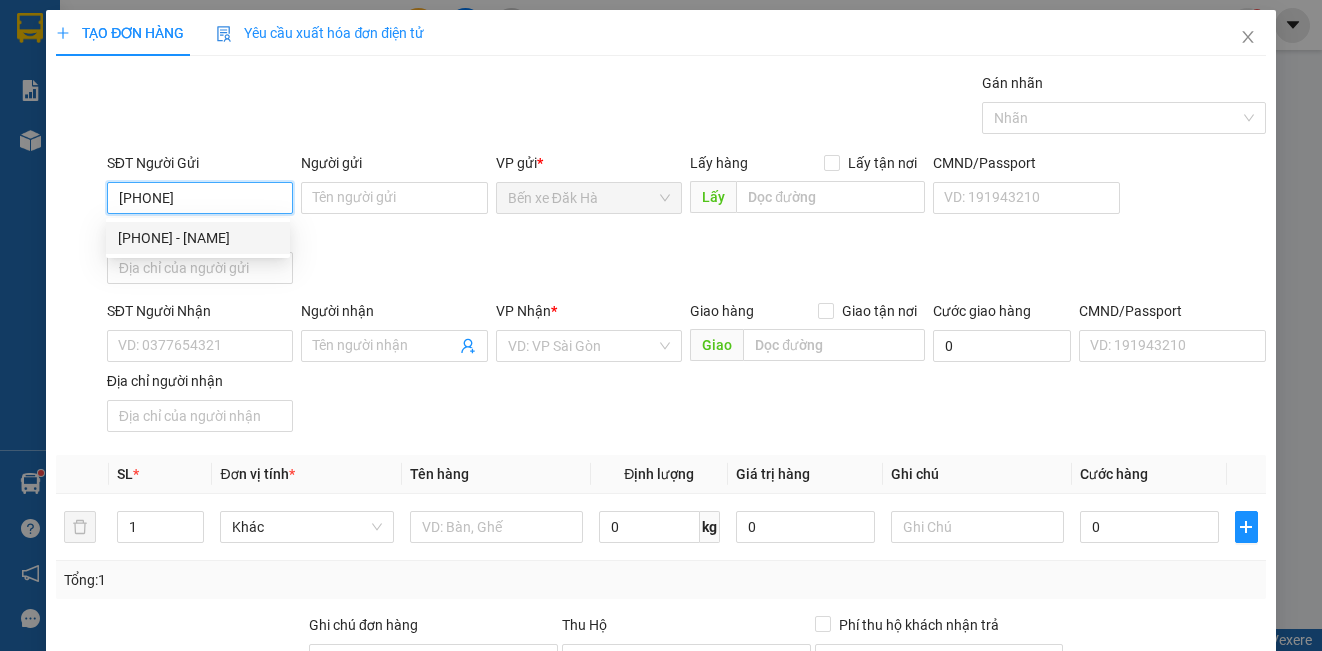 click on "[PHONE] - [NAME]" at bounding box center [198, 238] 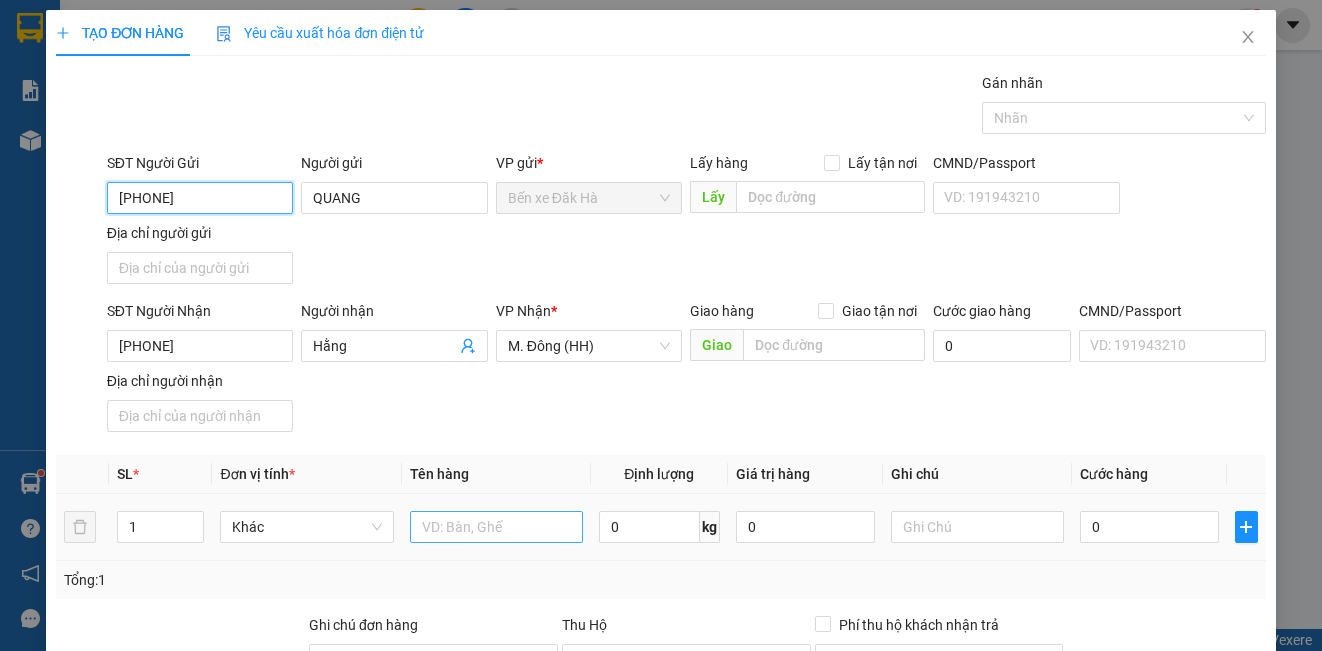 type on "[PHONE]" 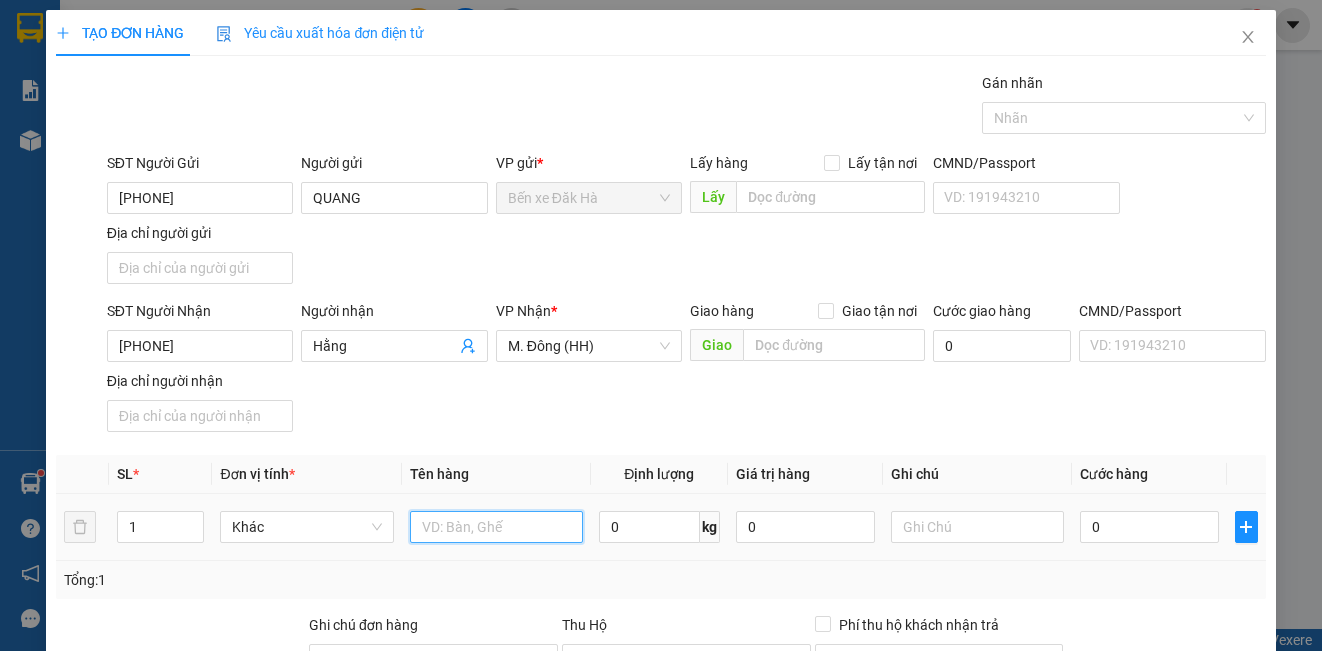 click at bounding box center [496, 527] 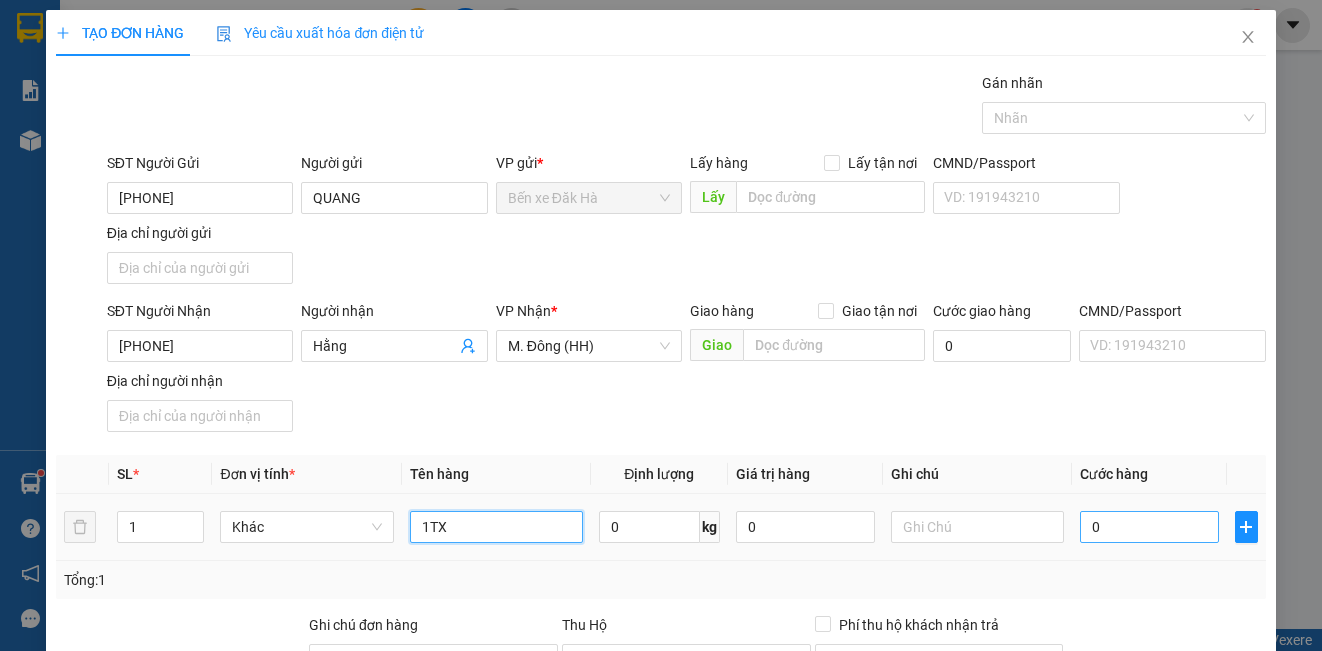 type on "1TX" 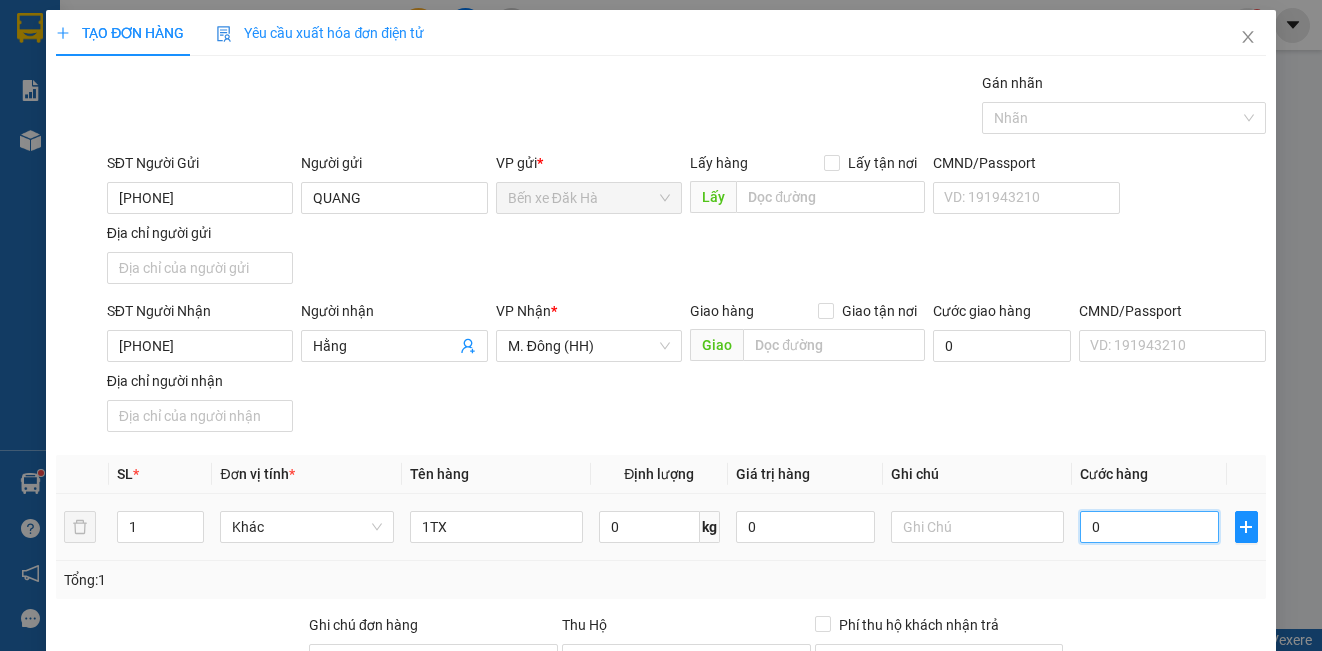 click on "0" at bounding box center (1149, 527) 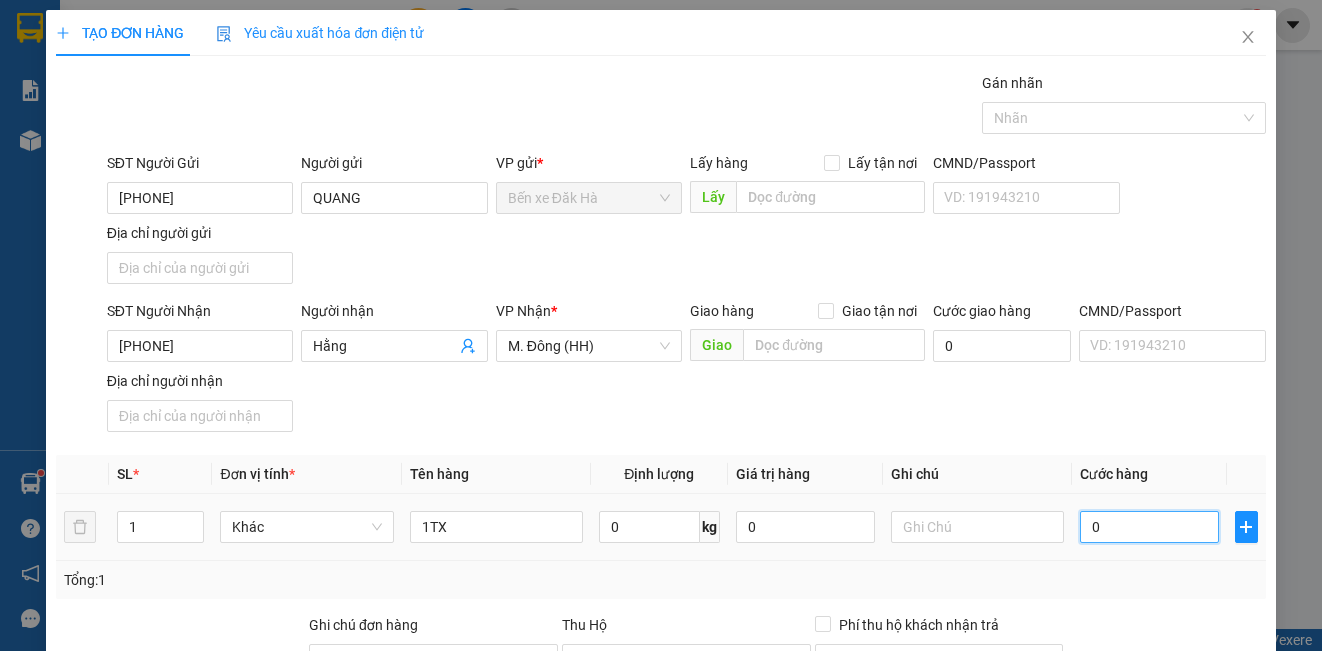type on "6" 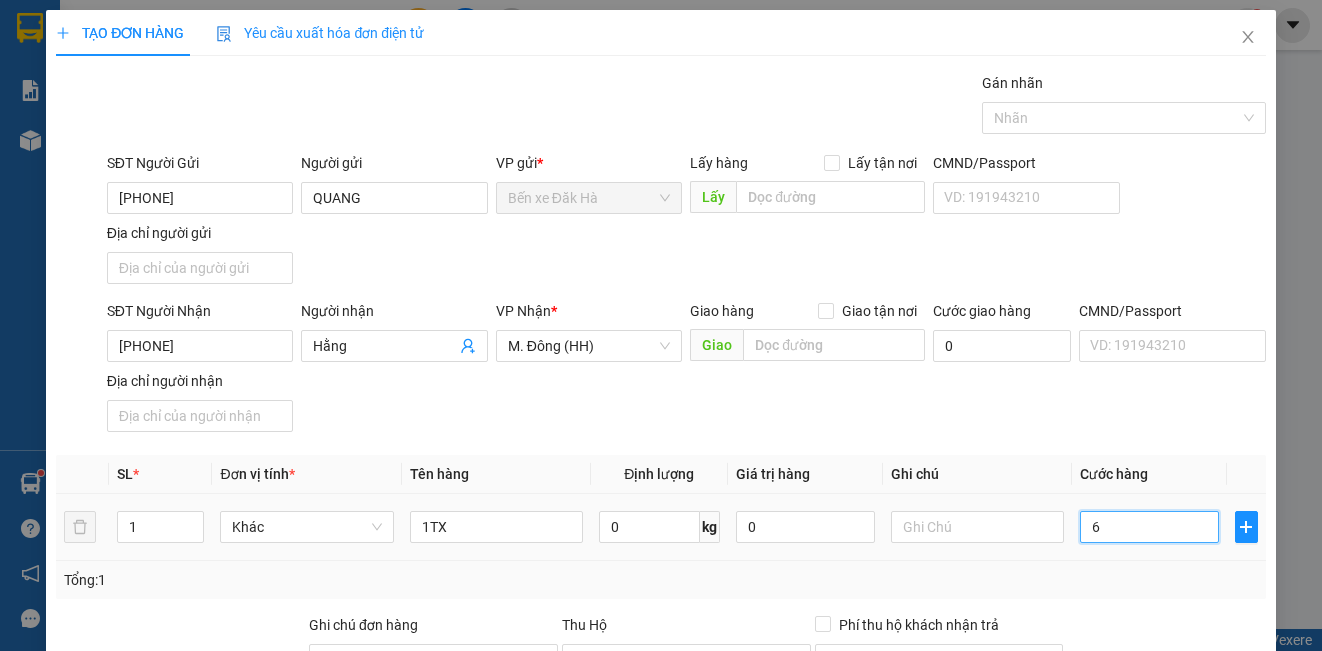 type on "60" 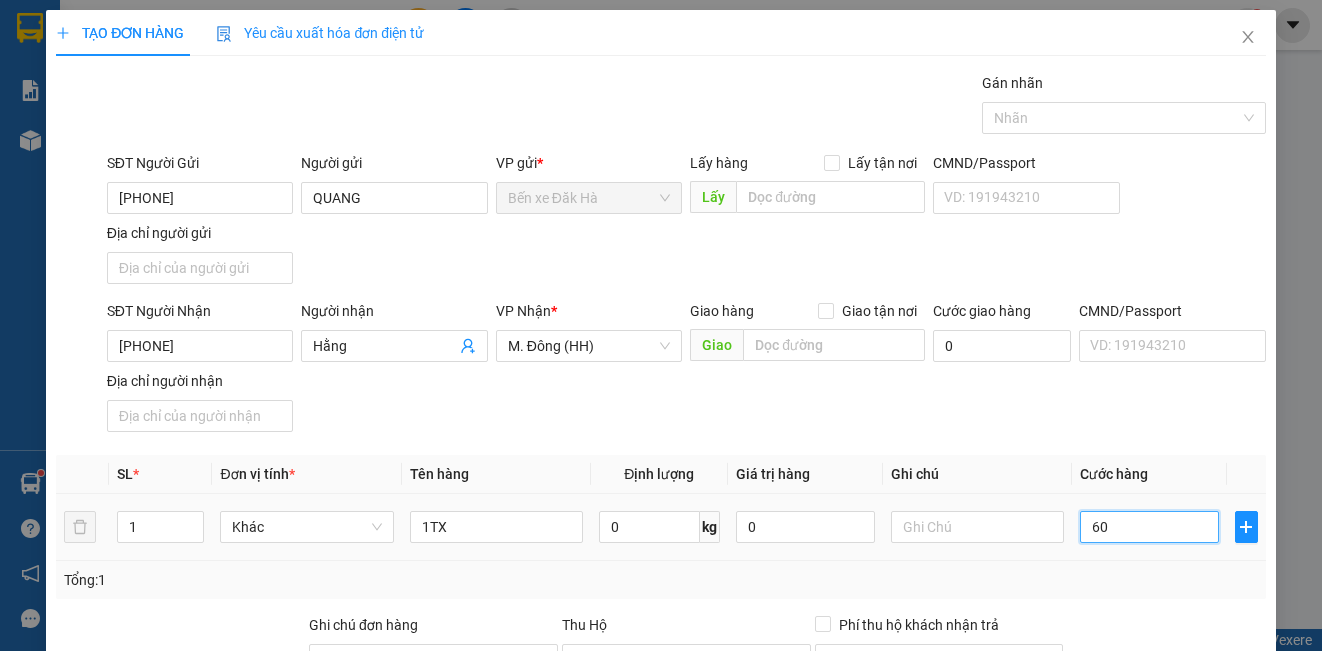 type on "60" 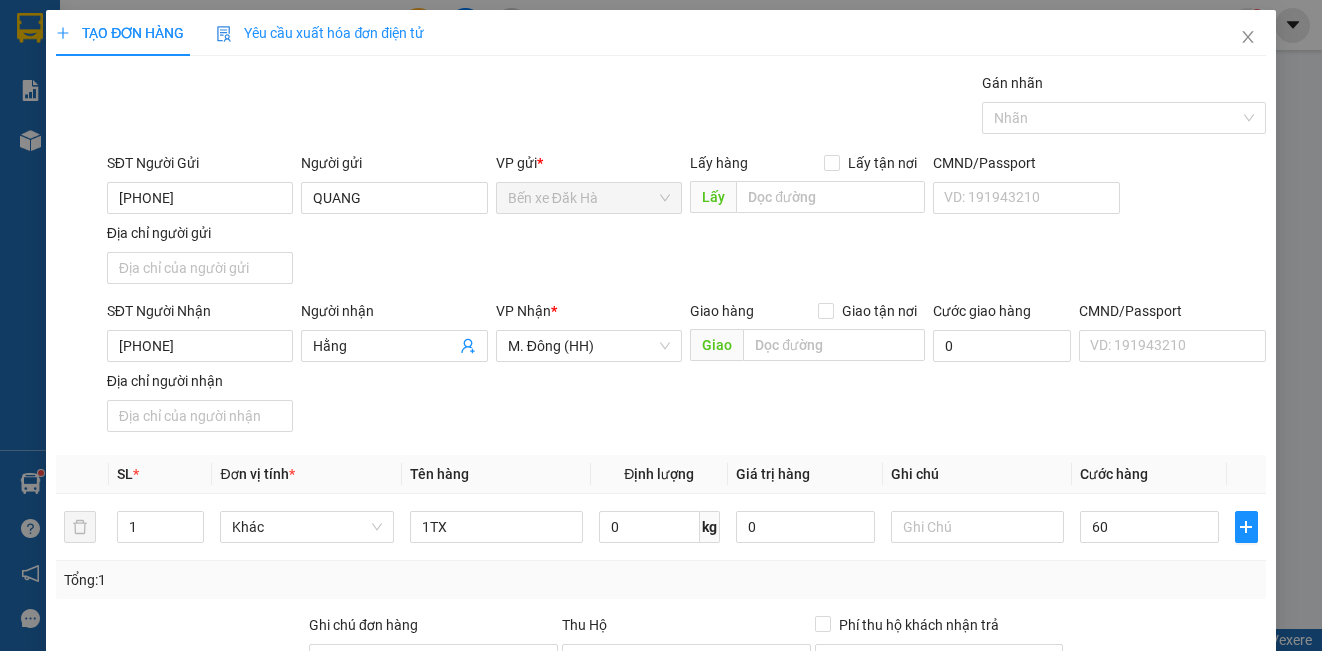 type on "60.000" 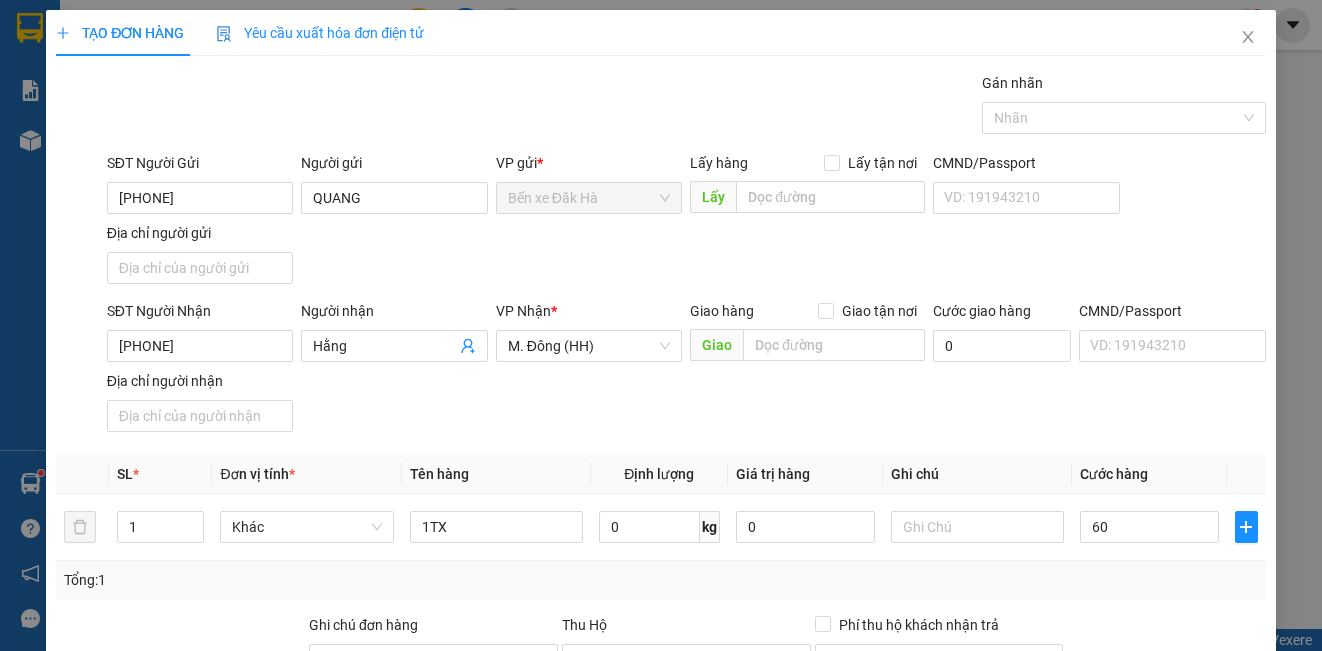 type on "60.000" 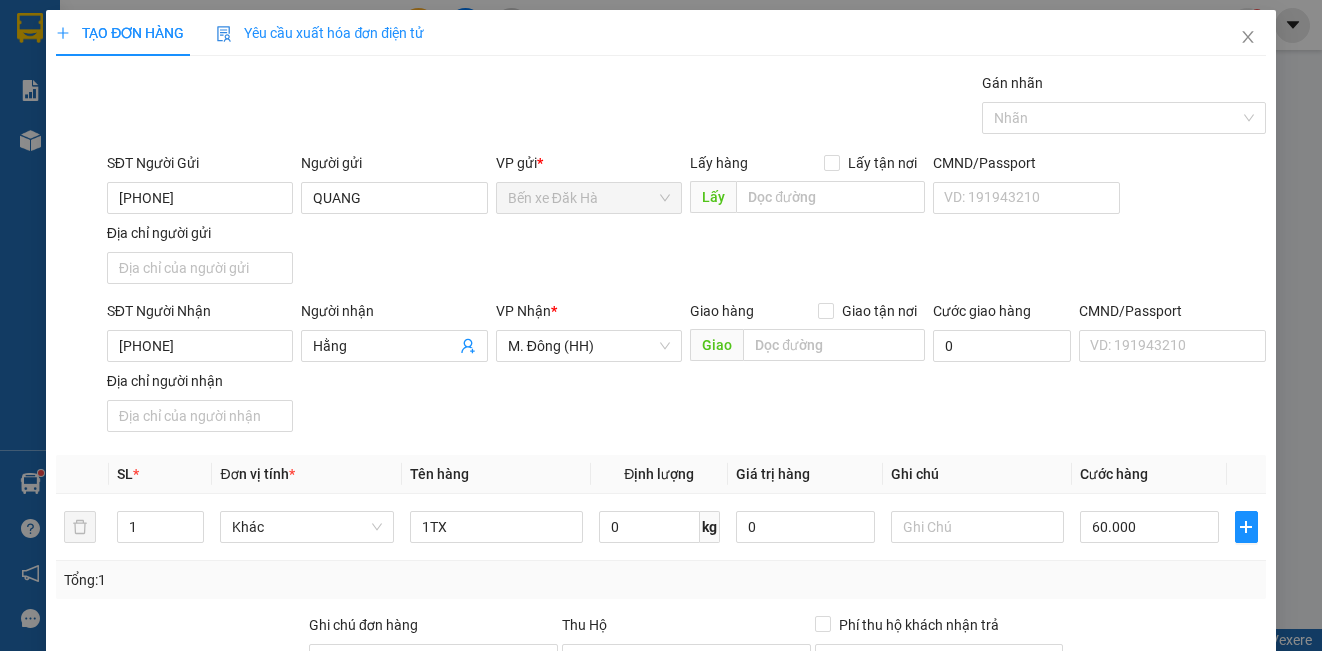 click on "SĐT Người Nhận [PHONE] Người nhận [NAME] VP Nhận  * M. Đông (HH) Giao hàng Giao tận nơi Giao Cước giao hàng 0 CMND/Passport VD: [NUMBER] Địa chỉ người nhận" at bounding box center (686, 370) 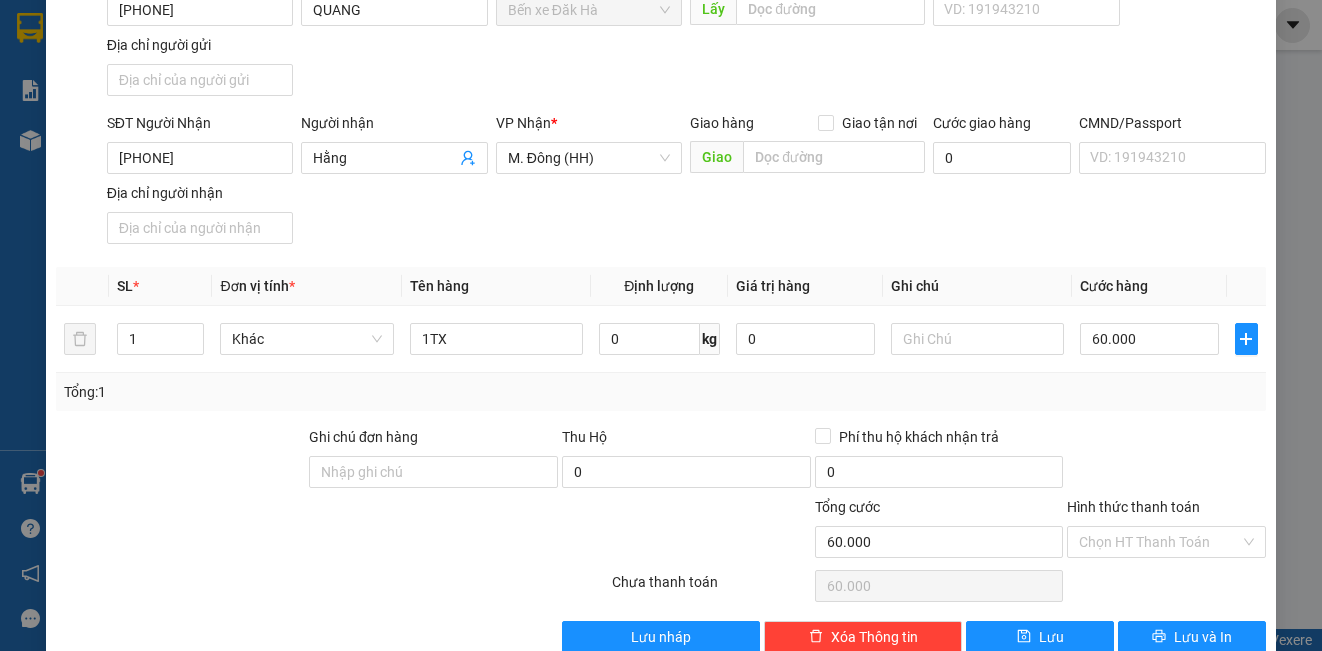 scroll, scrollTop: 200, scrollLeft: 0, axis: vertical 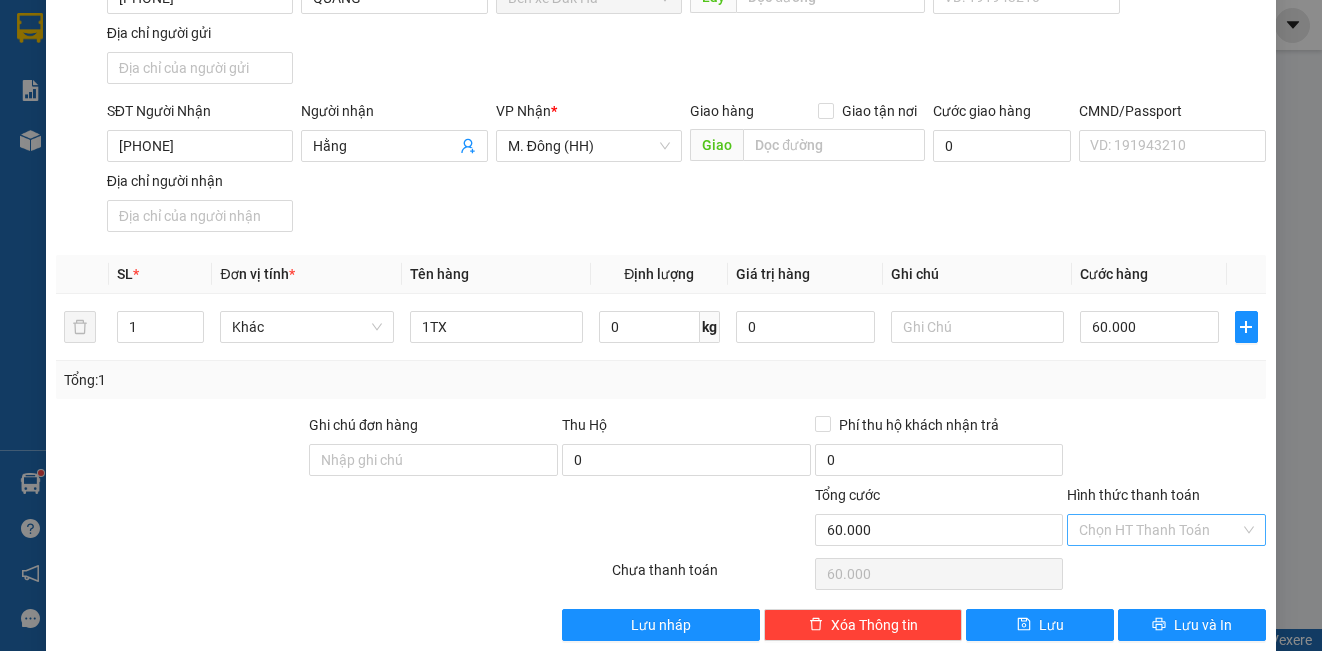 click on "Hình thức thanh toán" at bounding box center [1159, 530] 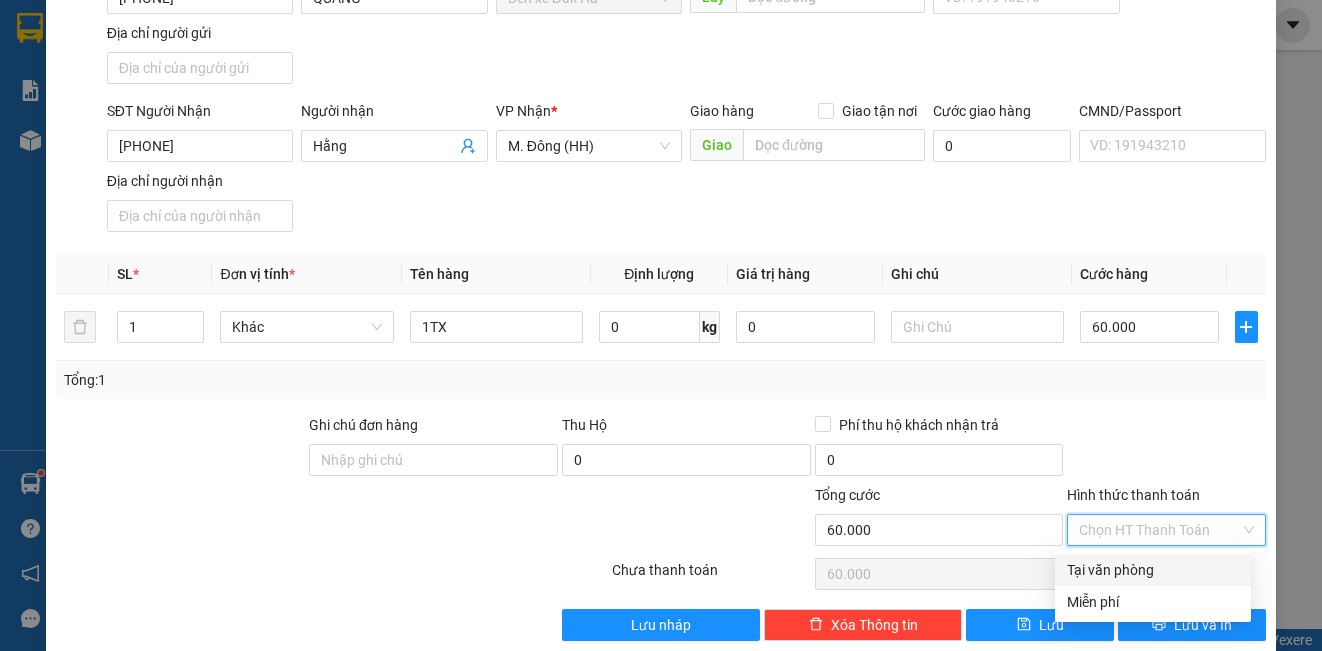 click on "Tại văn phòng" at bounding box center (1153, 570) 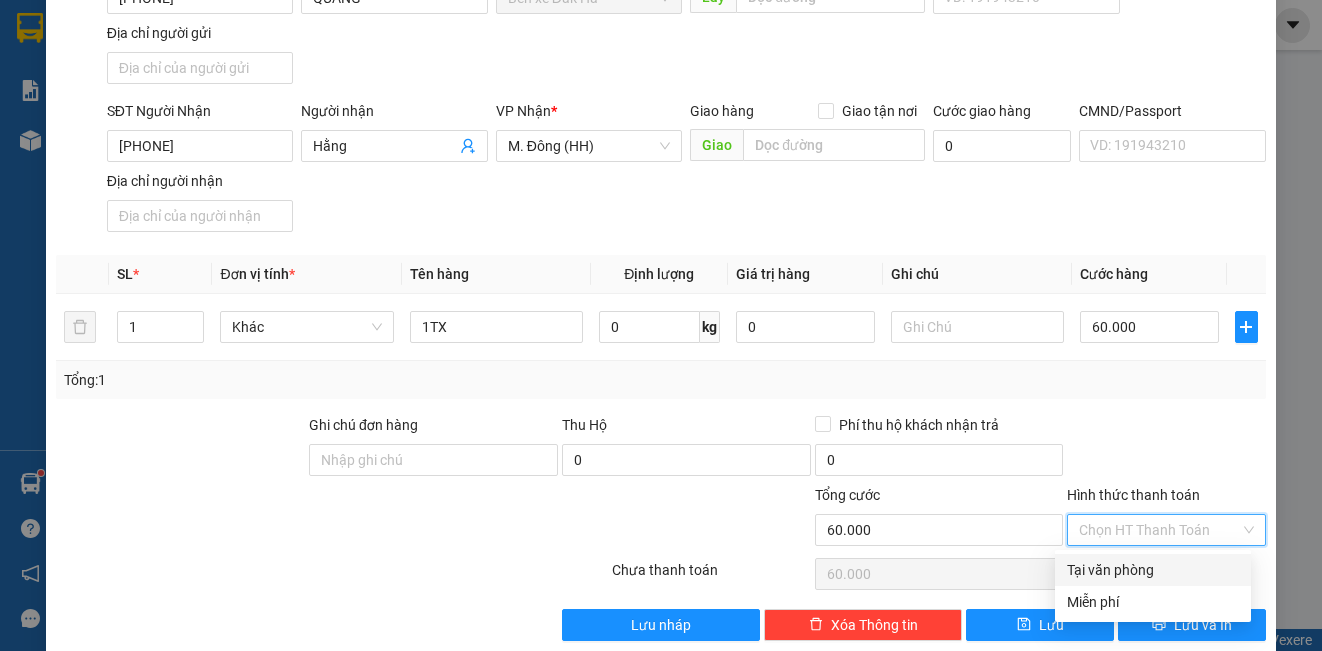 type on "0" 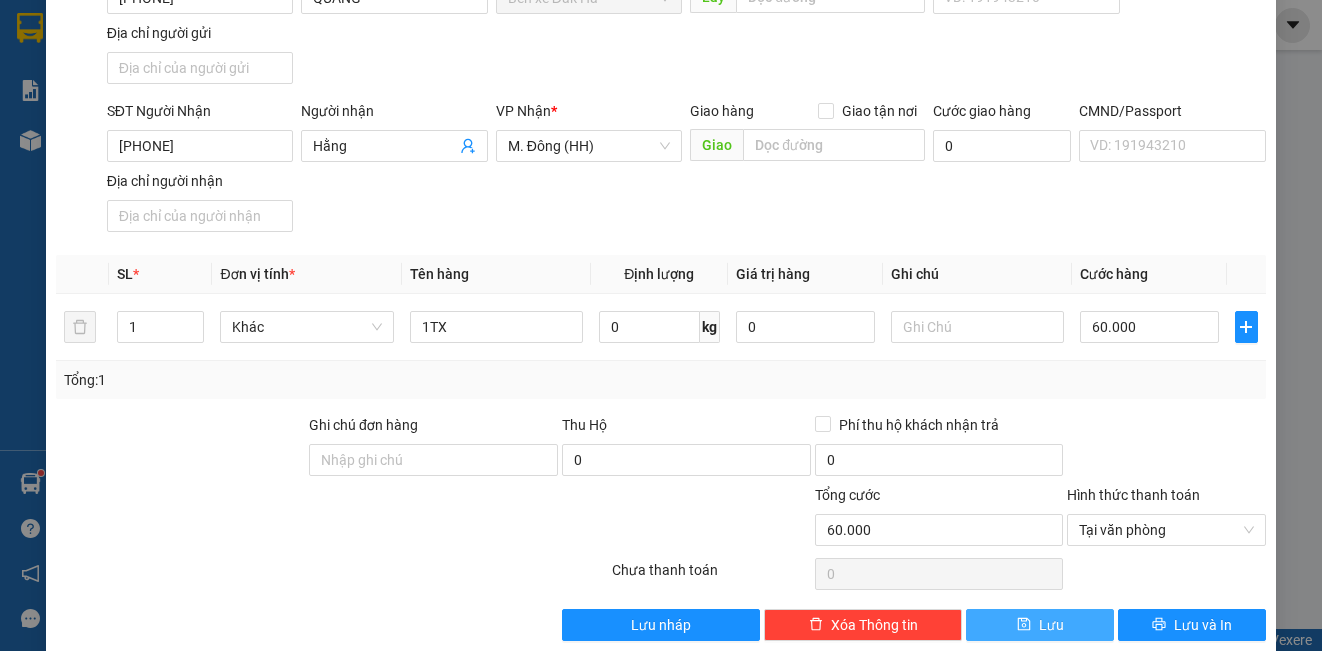 drag, startPoint x: 1058, startPoint y: 620, endPoint x: 1048, endPoint y: 625, distance: 11.18034 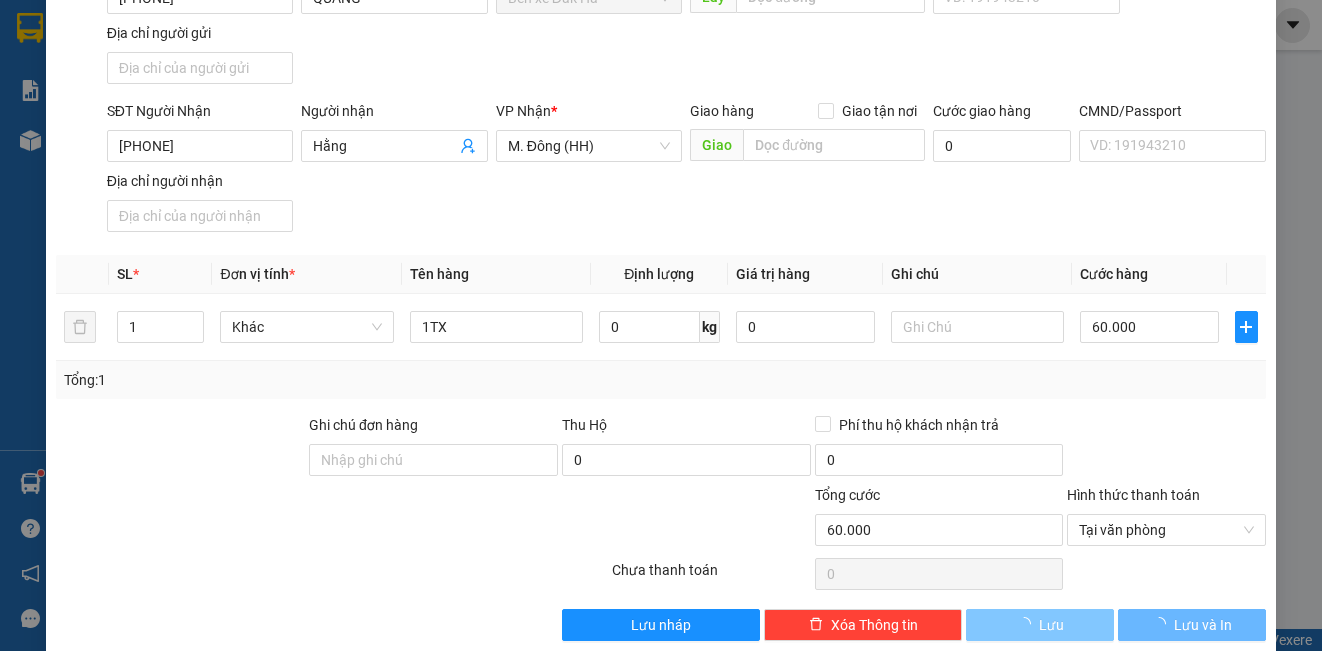 type 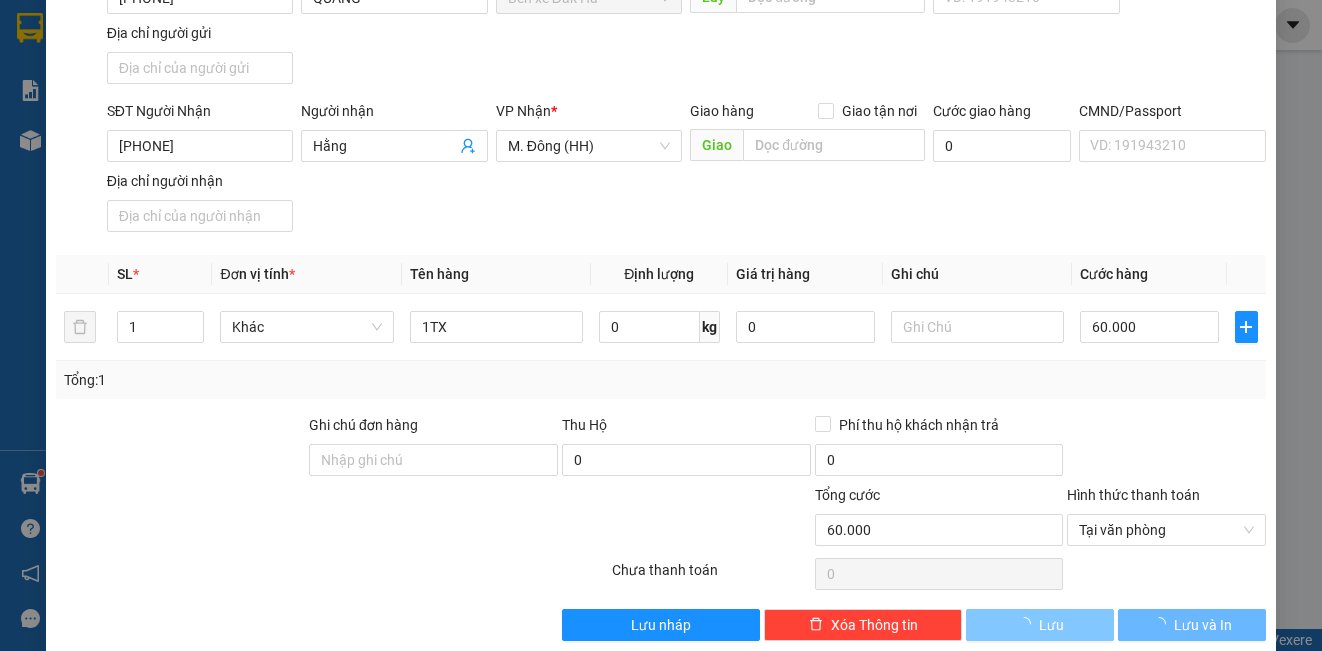 type 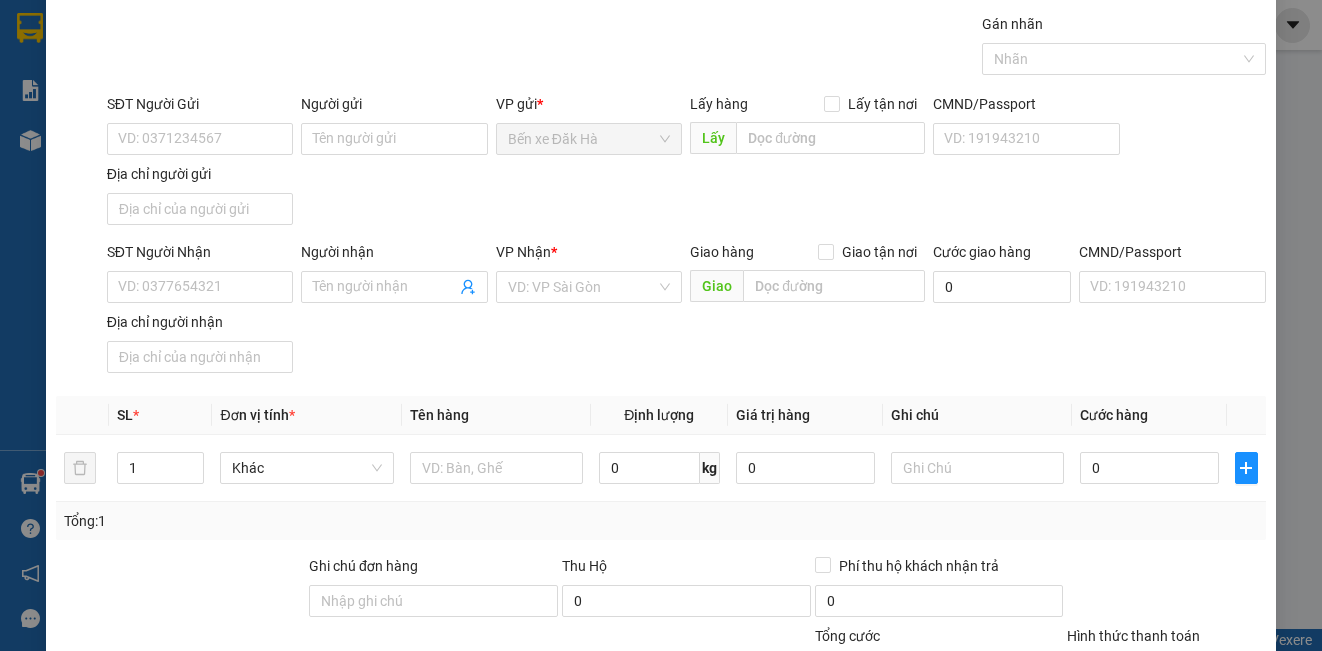 scroll, scrollTop: 0, scrollLeft: 0, axis: both 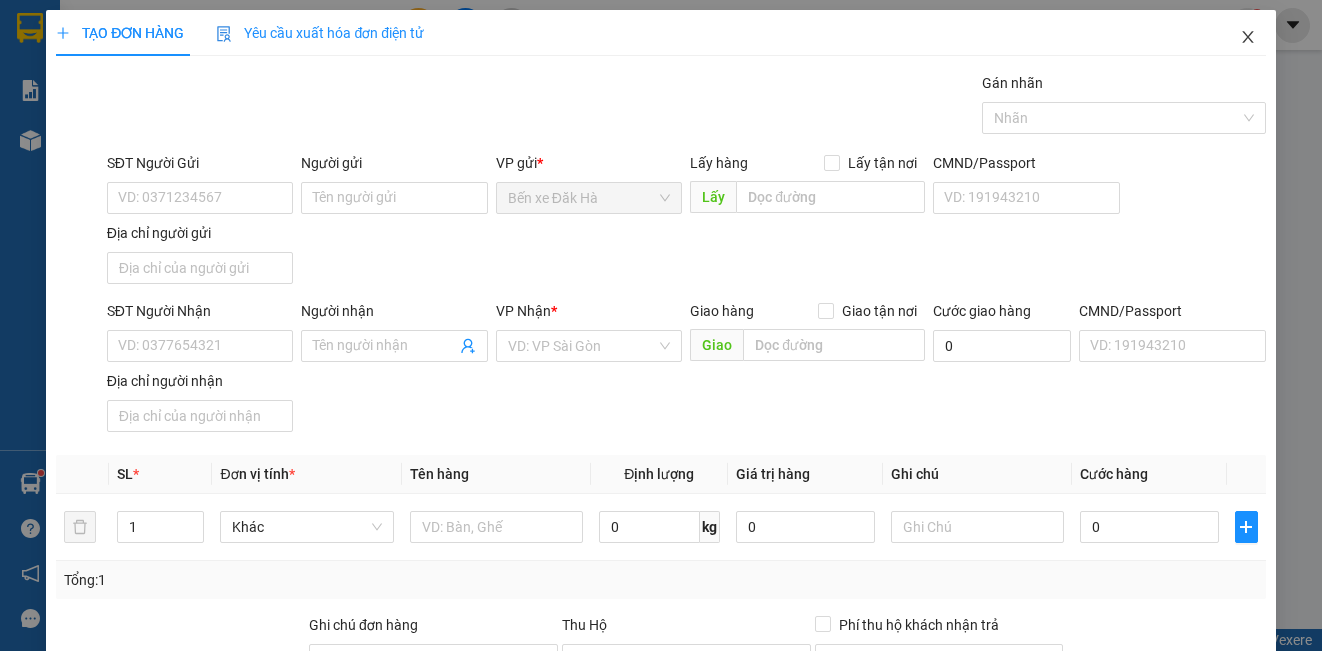 click 